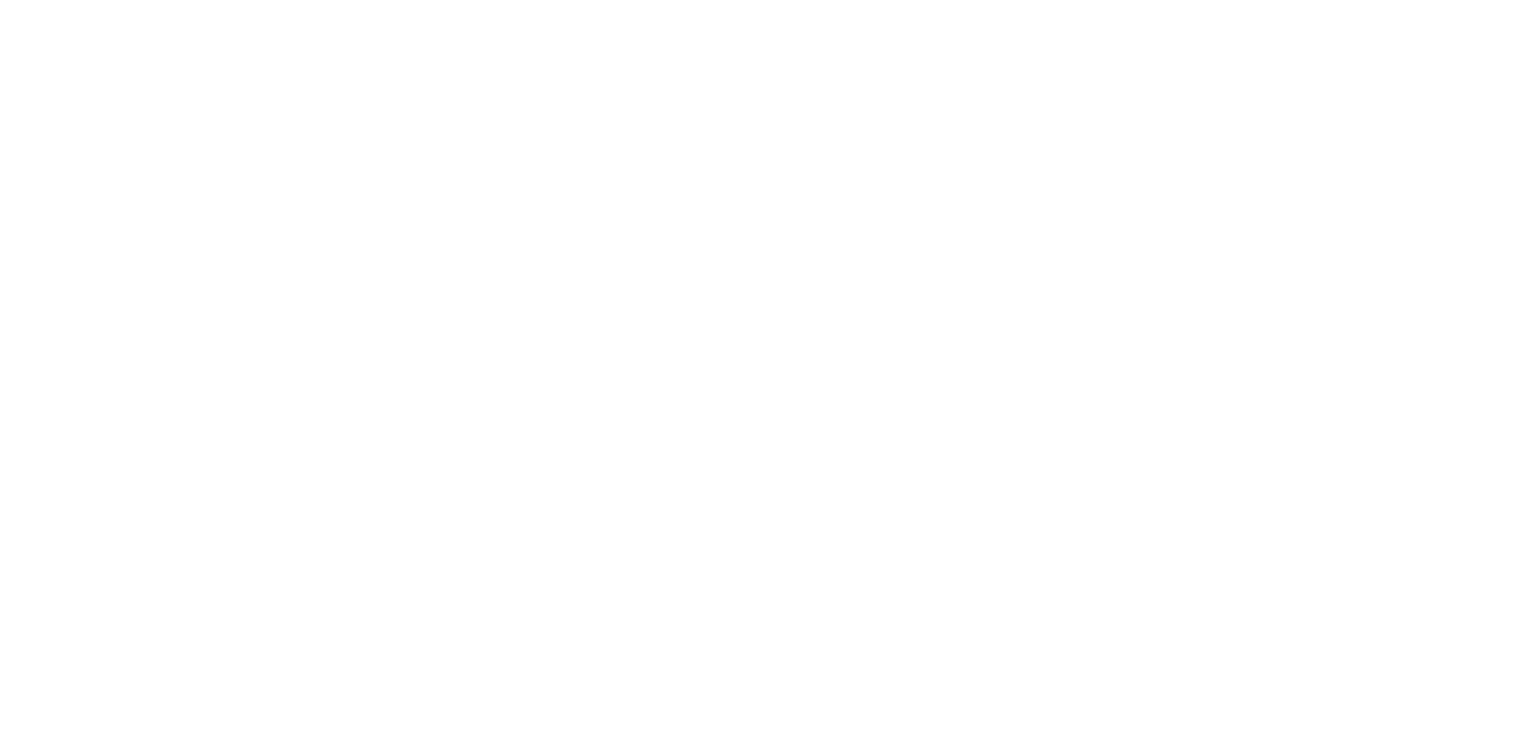scroll, scrollTop: 0, scrollLeft: 0, axis: both 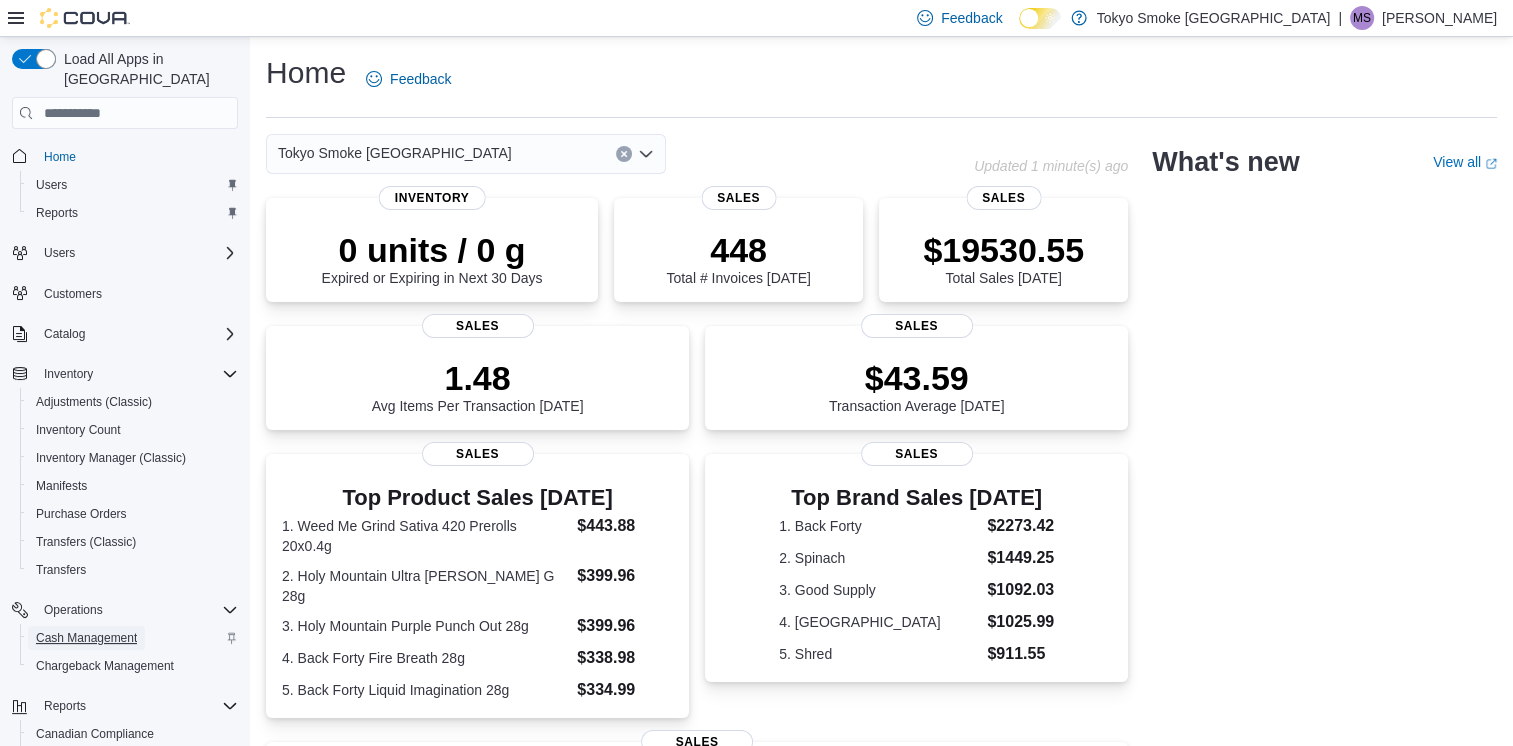 click on "Cash Management" at bounding box center (86, 638) 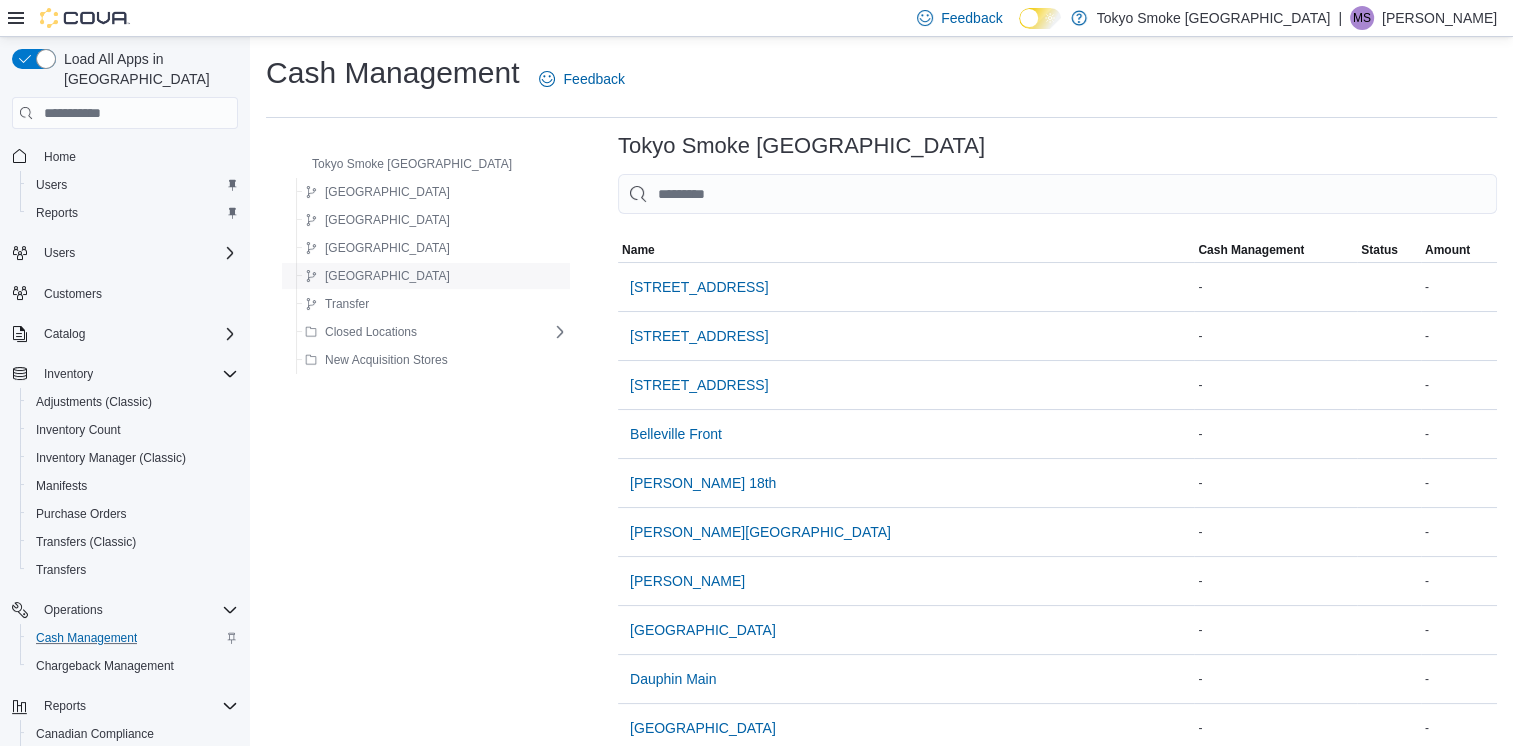 click on "[GEOGRAPHIC_DATA]" at bounding box center [387, 276] 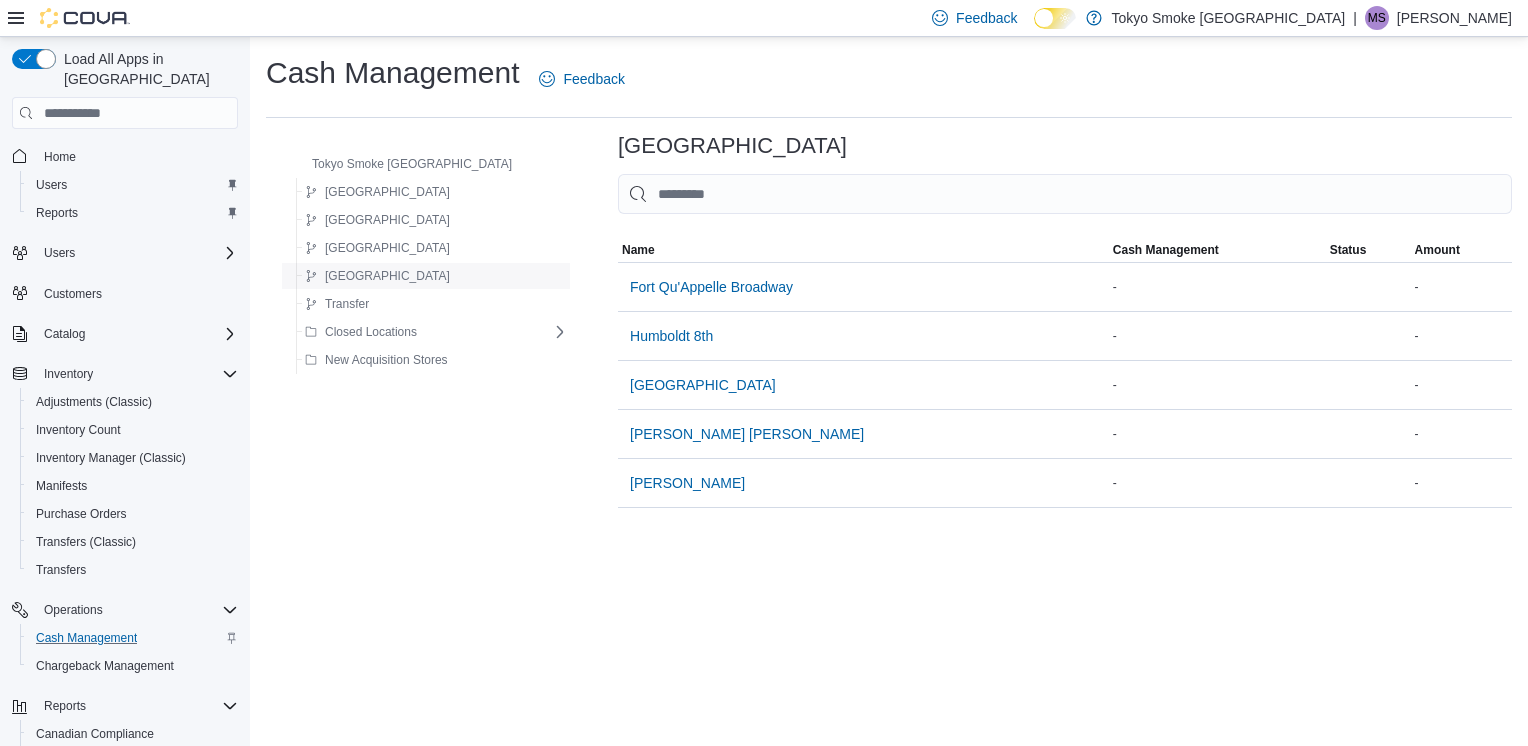 click on "[GEOGRAPHIC_DATA]" at bounding box center [387, 276] 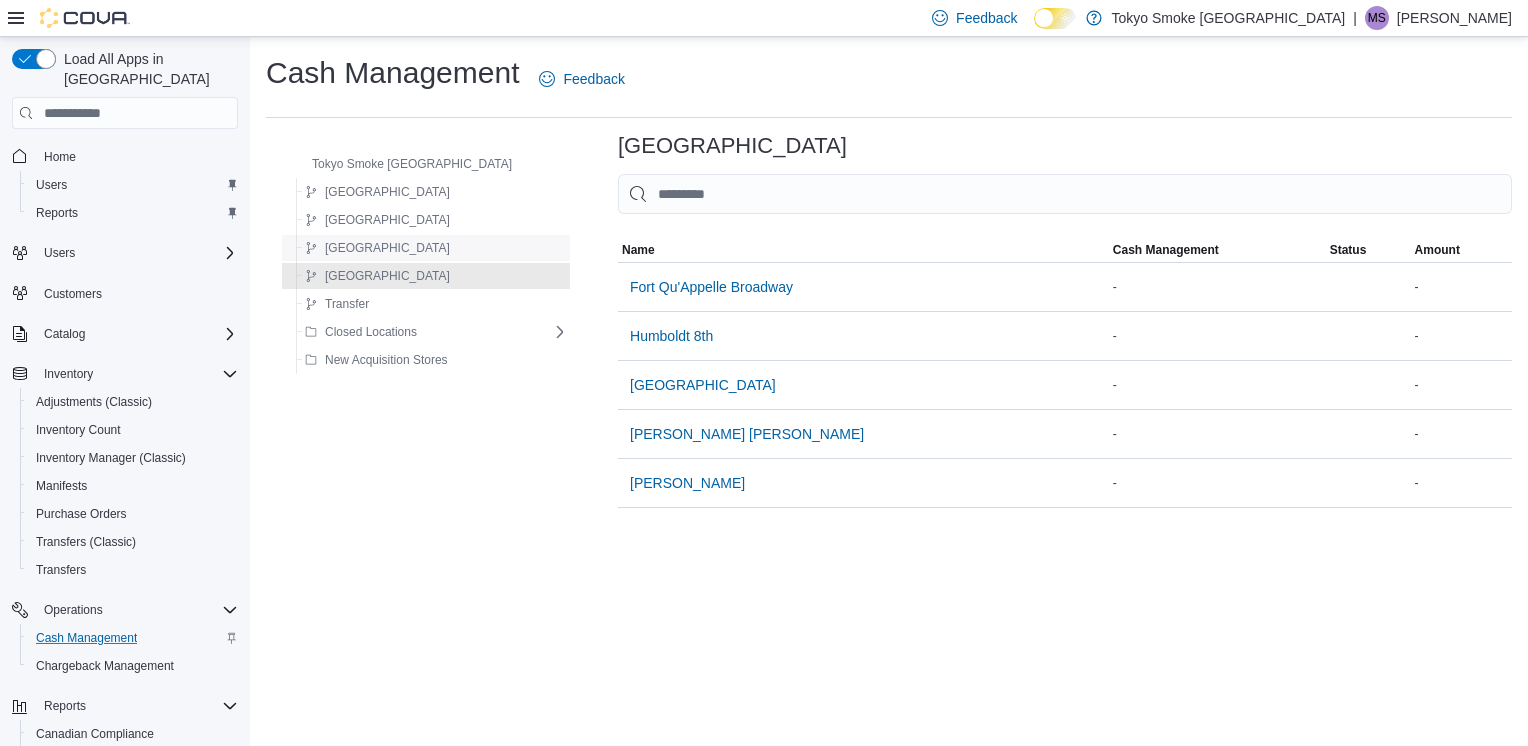click on "[GEOGRAPHIC_DATA]" at bounding box center (387, 248) 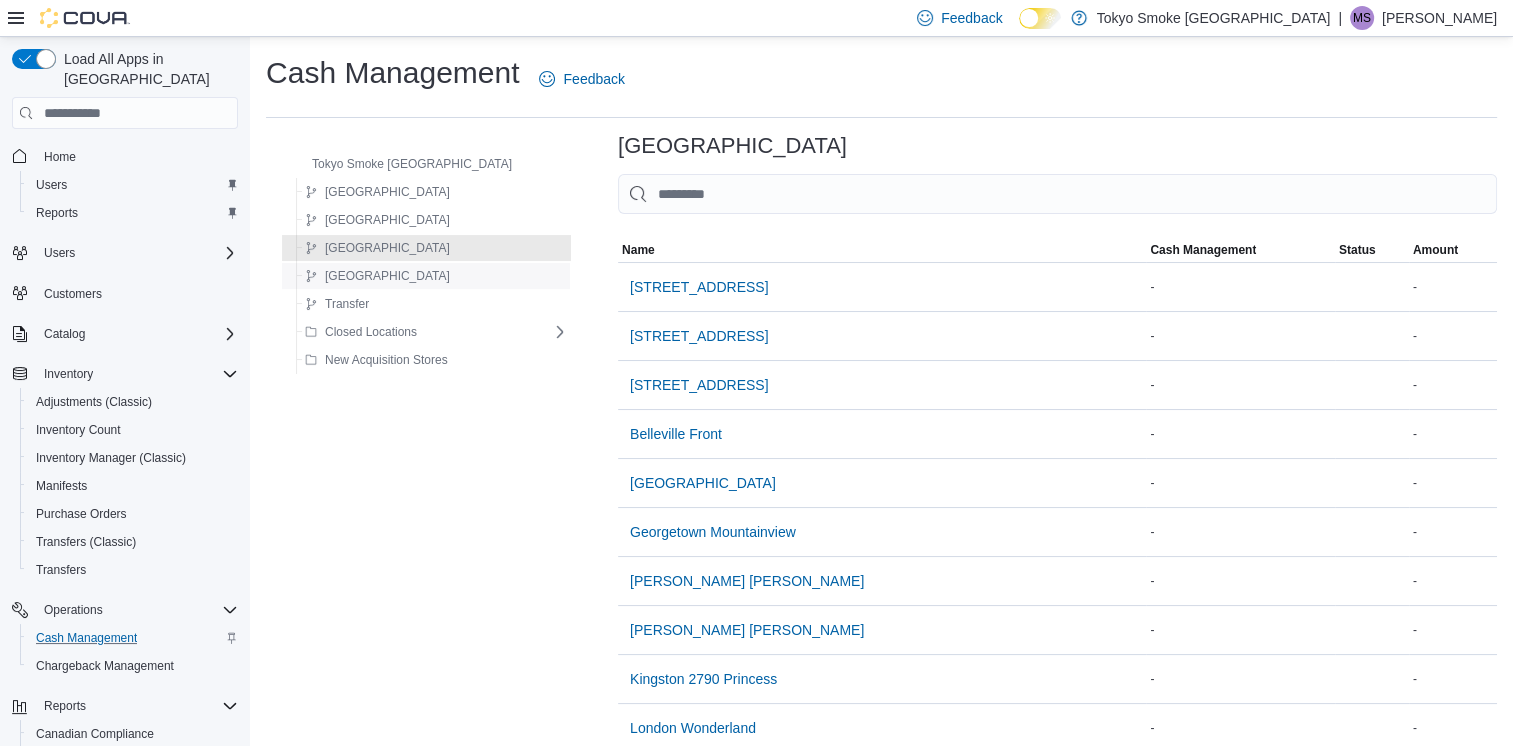 click on "[GEOGRAPHIC_DATA]" at bounding box center [387, 276] 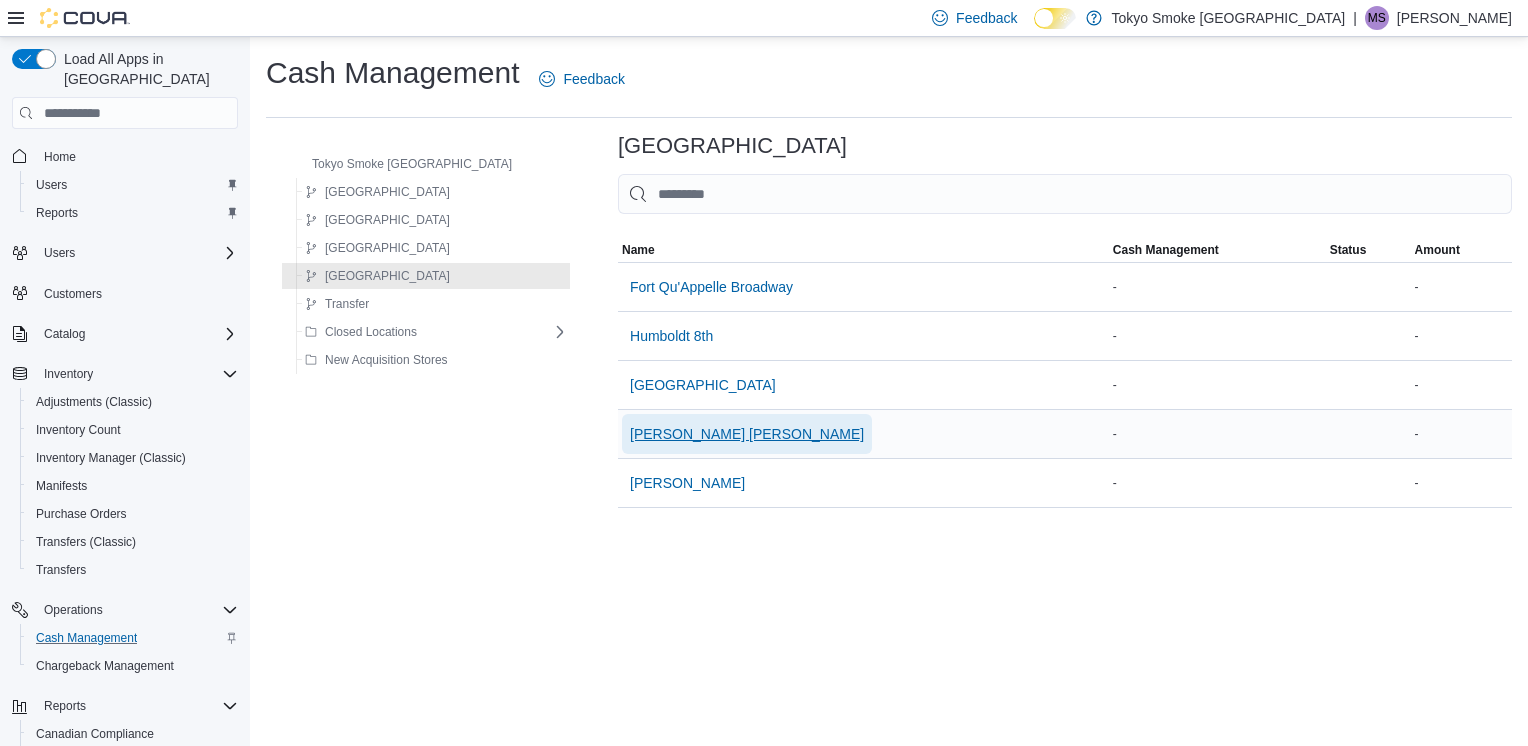 click on "[PERSON_NAME] [PERSON_NAME]" at bounding box center [747, 434] 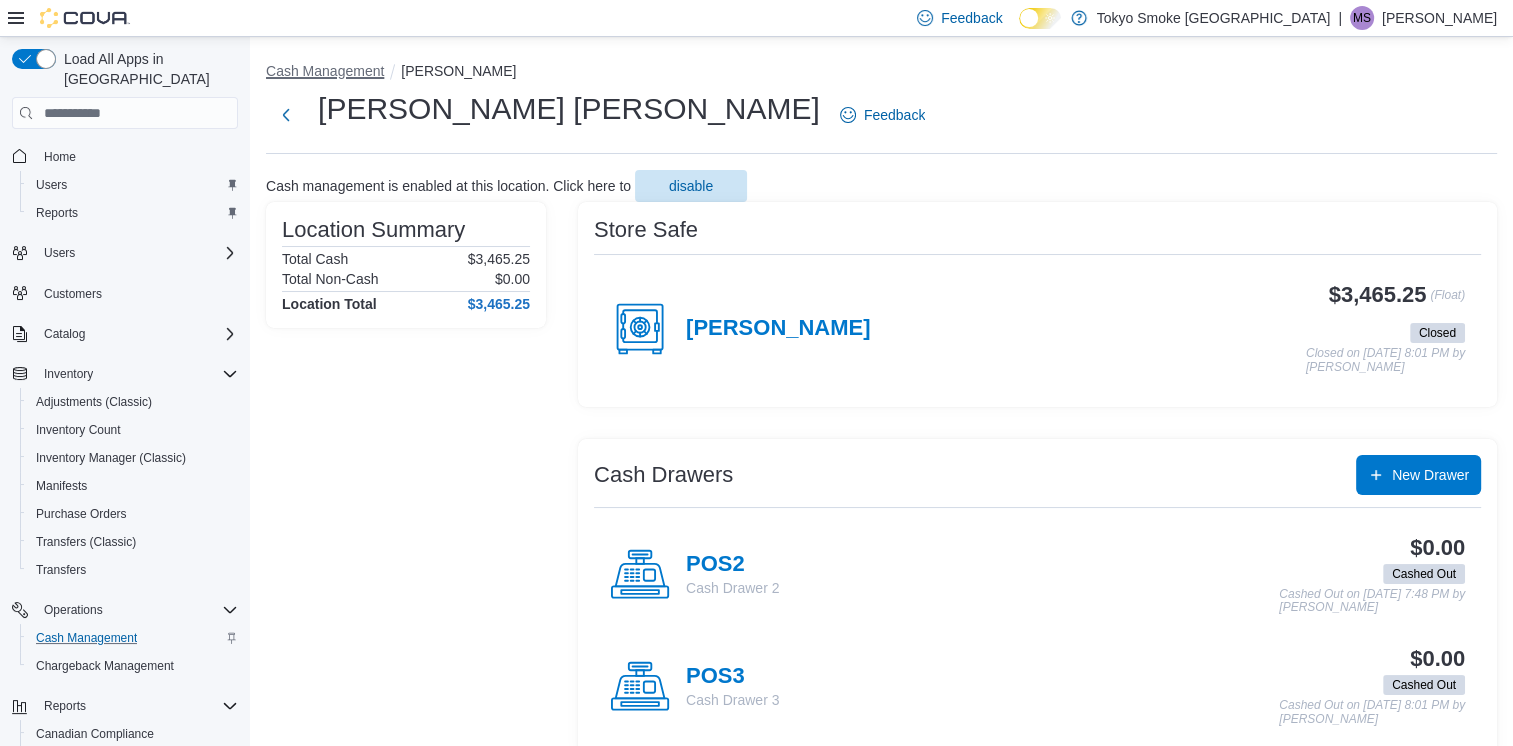 click on "Cash Management" at bounding box center (325, 71) 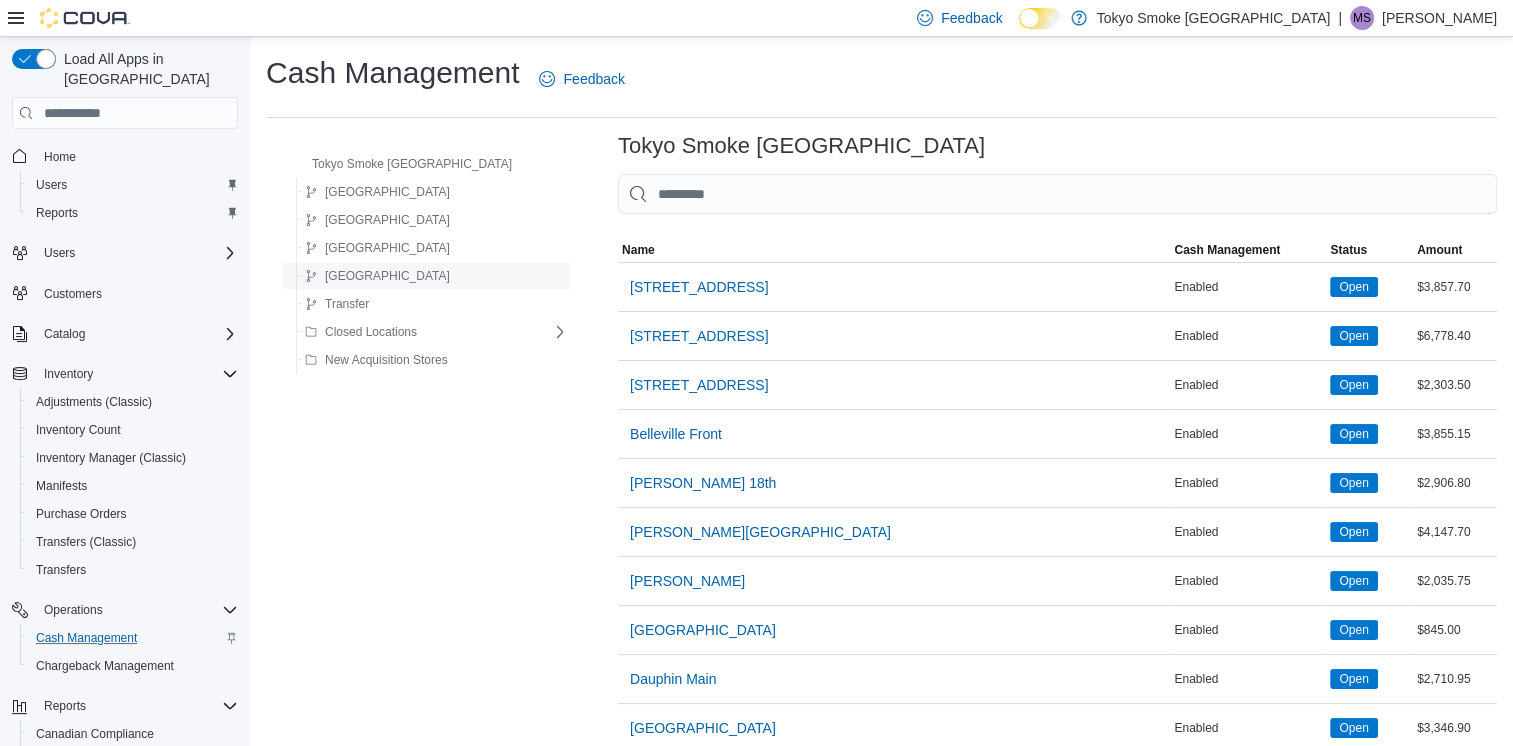 click on "[GEOGRAPHIC_DATA]" at bounding box center (387, 276) 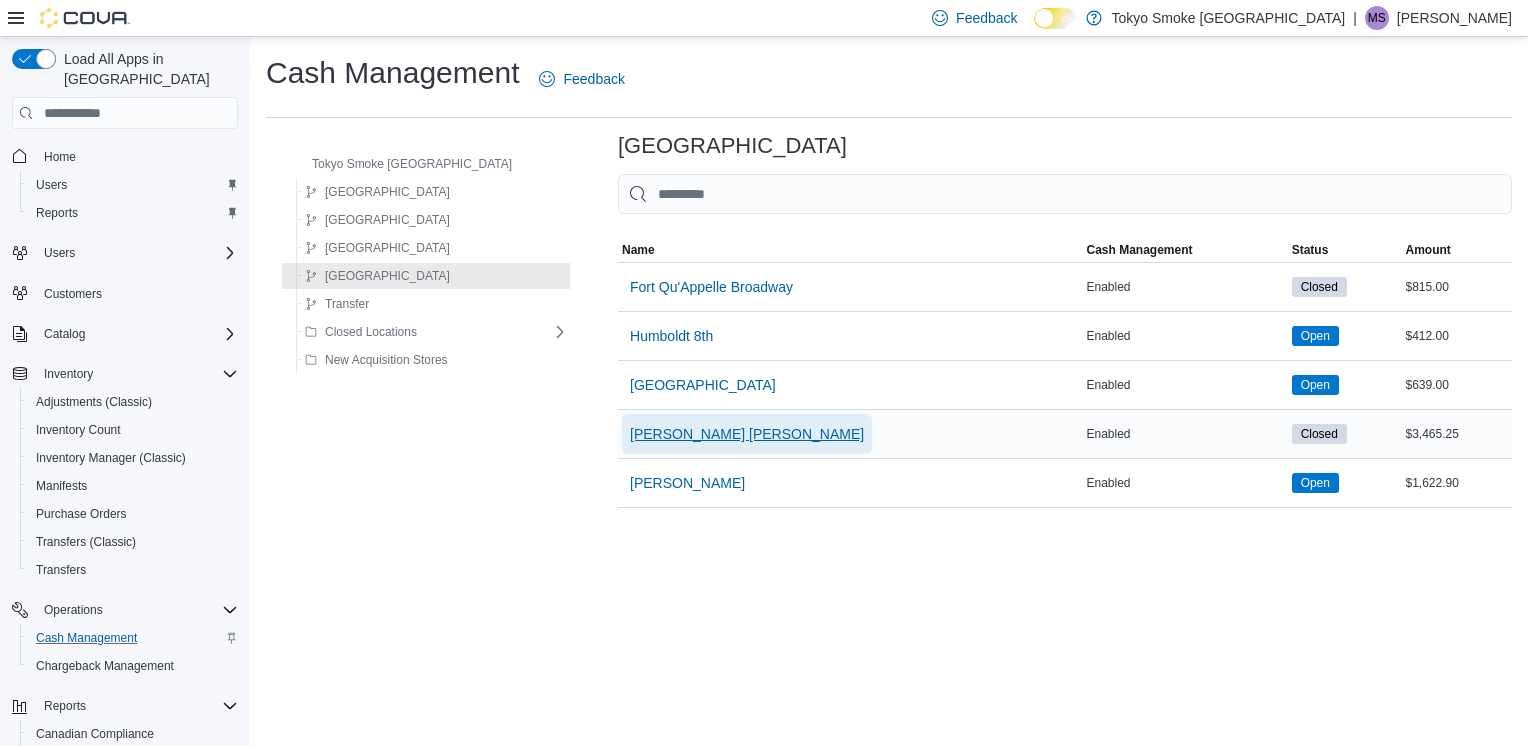 click on "[PERSON_NAME] [PERSON_NAME]" at bounding box center [747, 434] 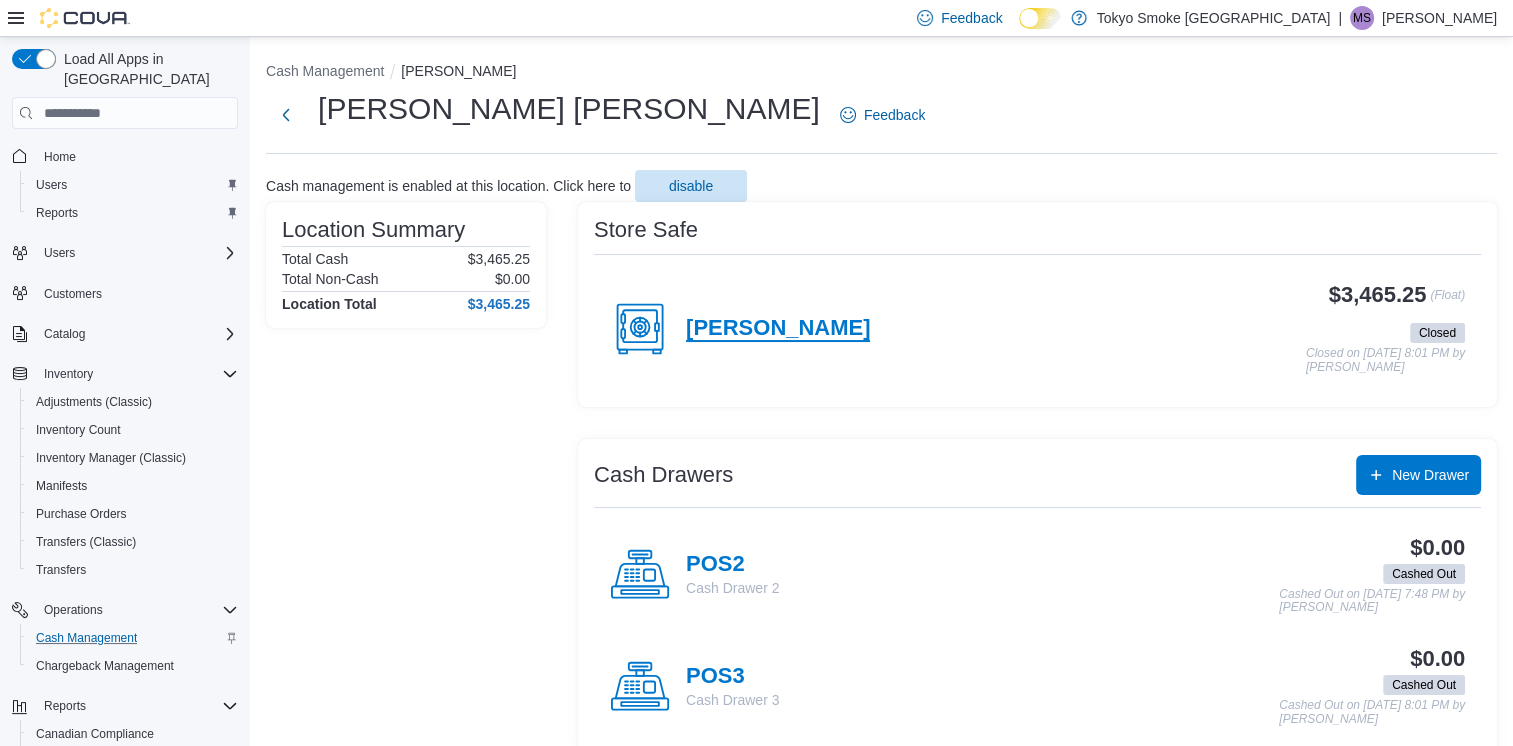 drag, startPoint x: 734, startPoint y: 325, endPoint x: 926, endPoint y: 323, distance: 192.01042 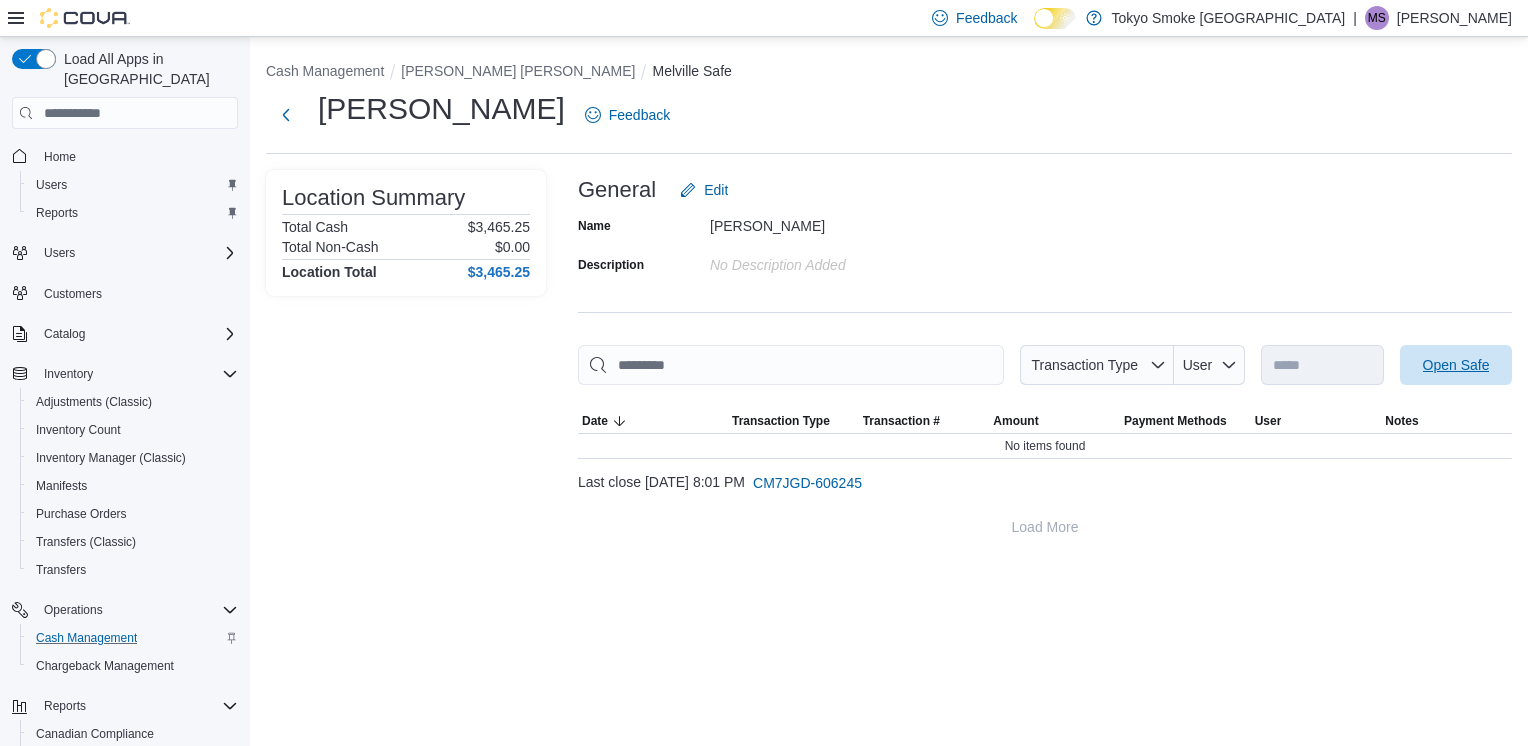 drag, startPoint x: 1455, startPoint y: 375, endPoint x: 1414, endPoint y: 381, distance: 41.4367 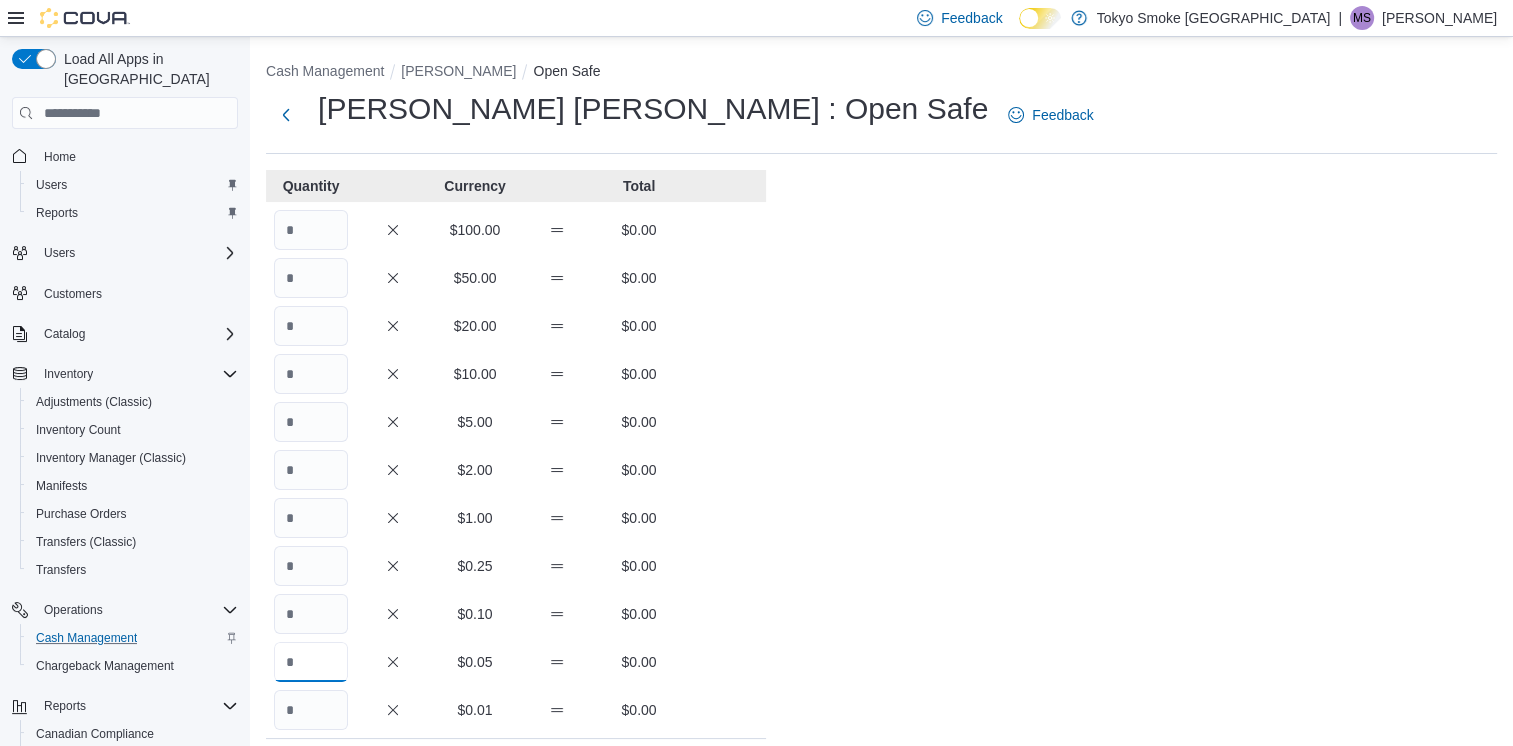 click at bounding box center (311, 662) 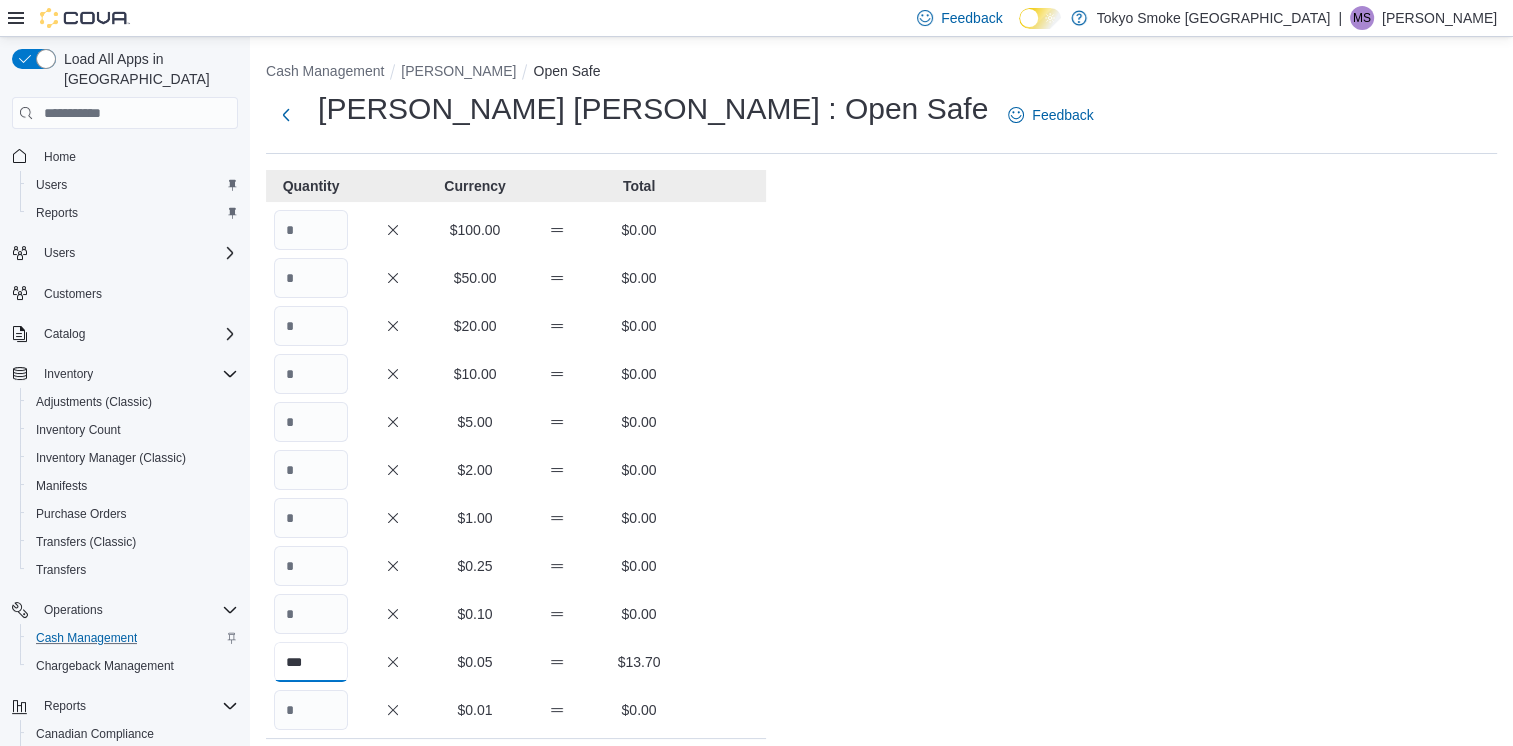 type on "***" 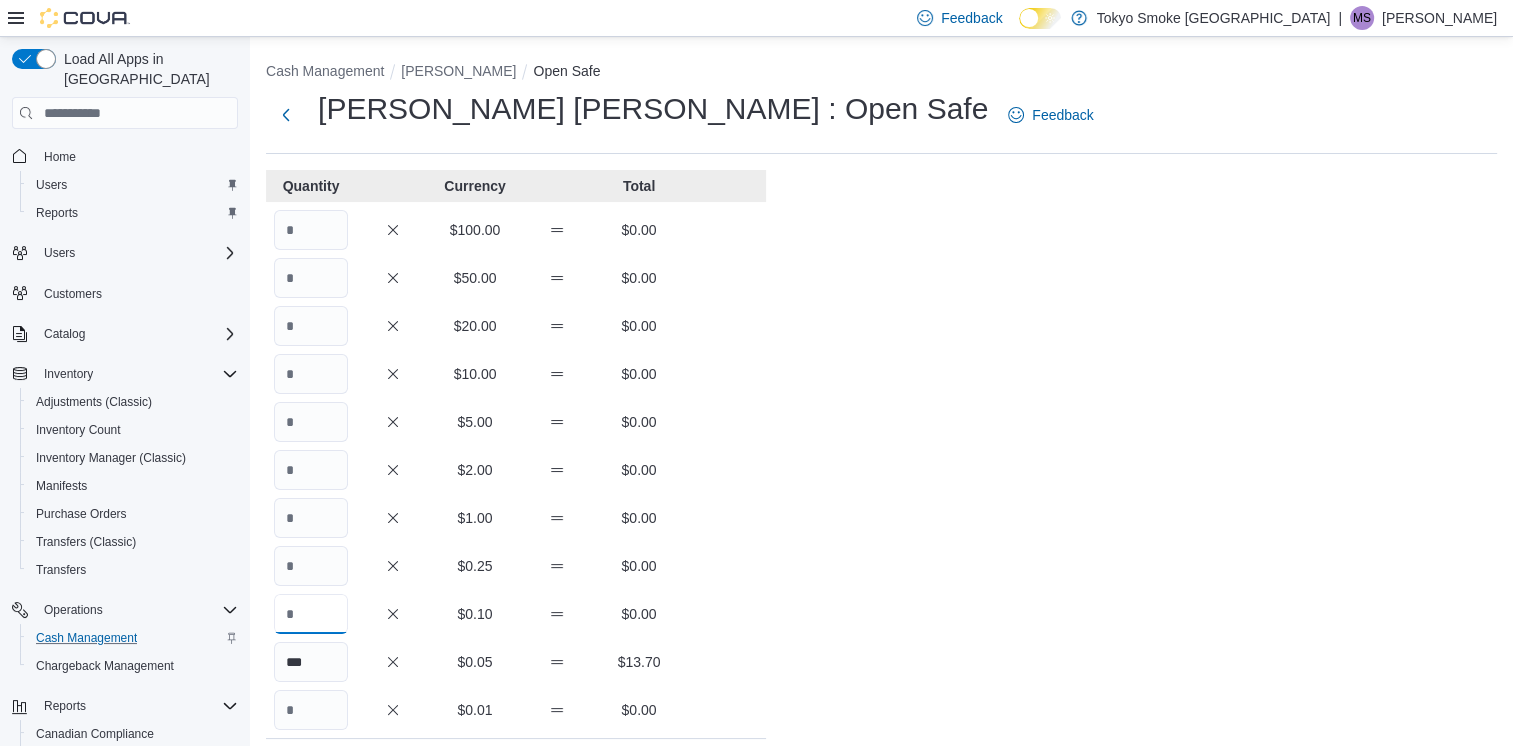 click at bounding box center (311, 614) 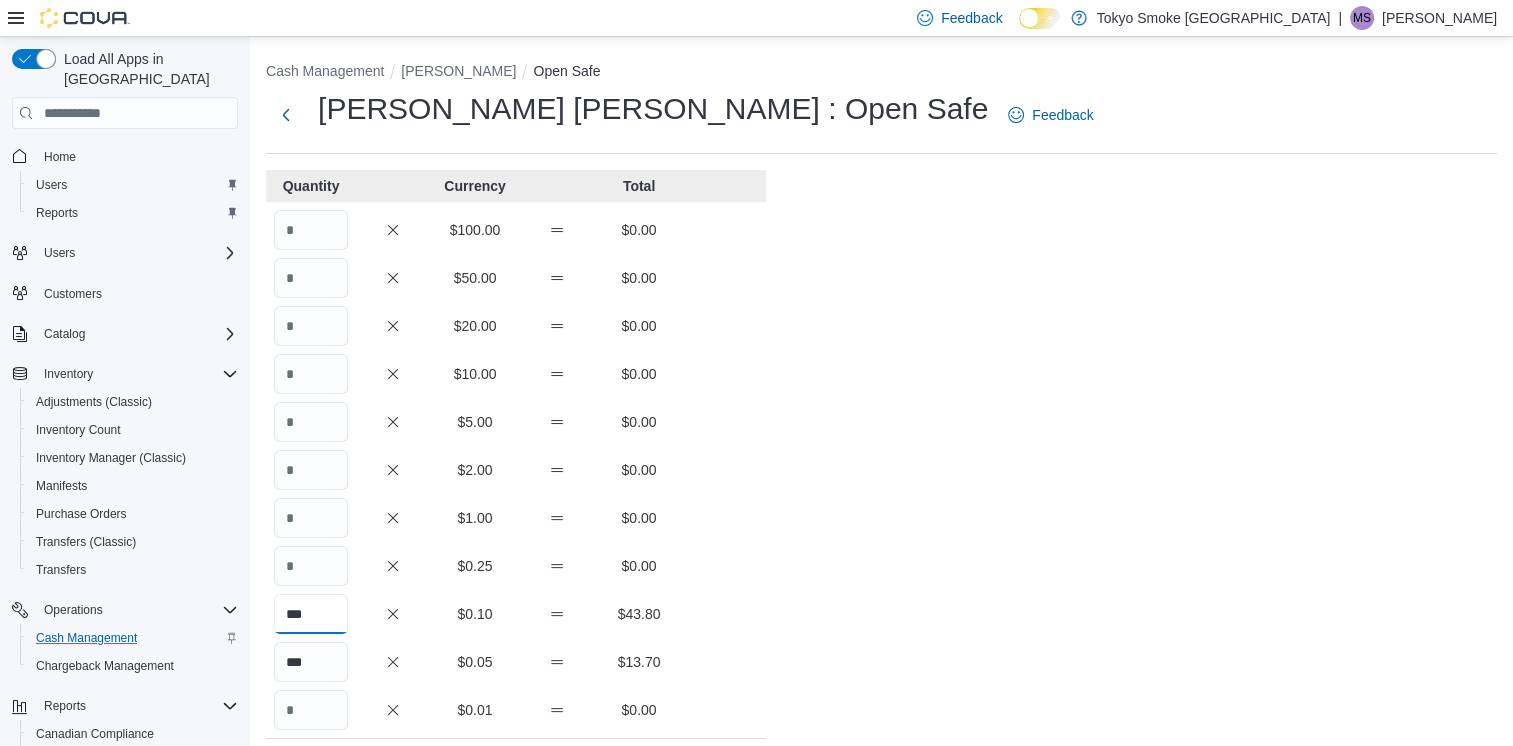 type on "***" 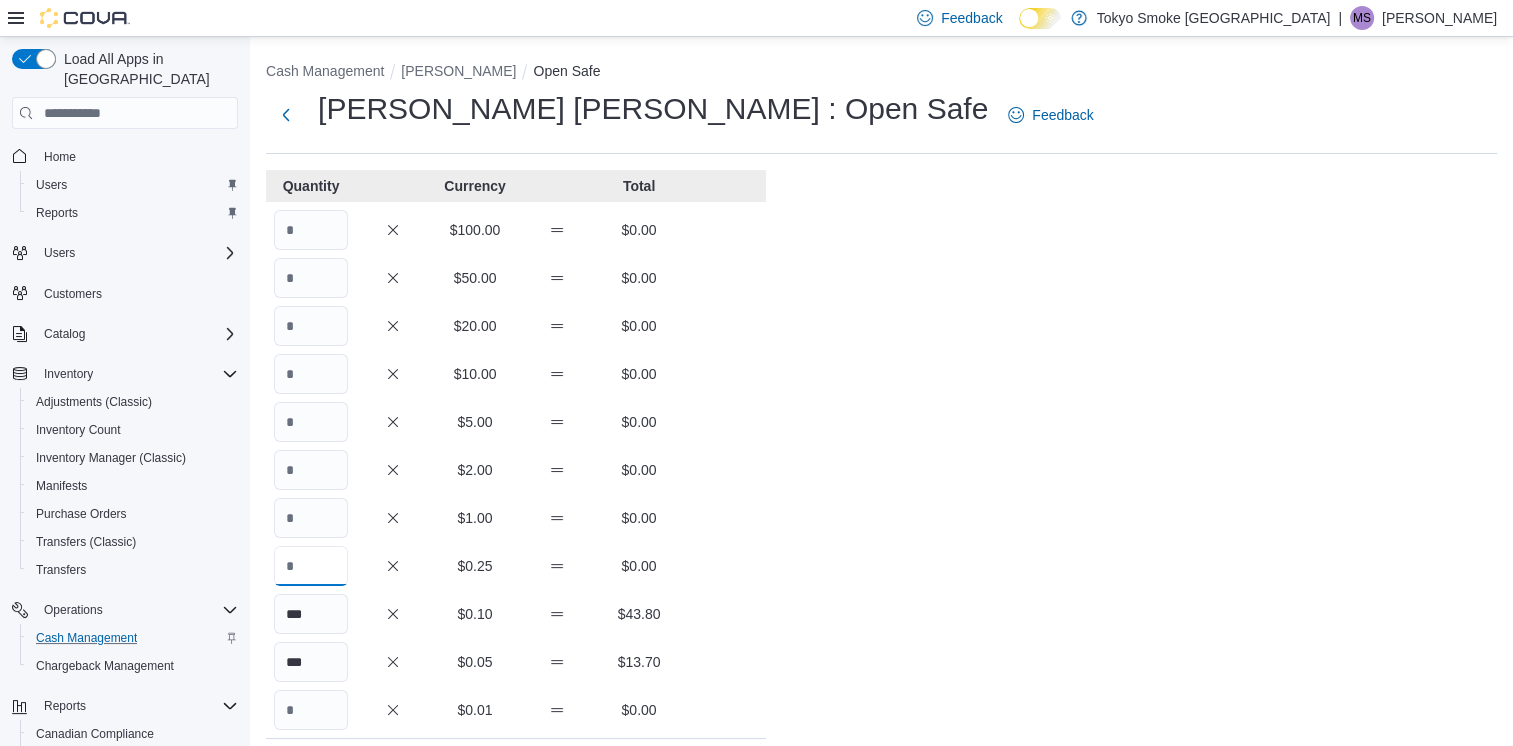 click at bounding box center [311, 566] 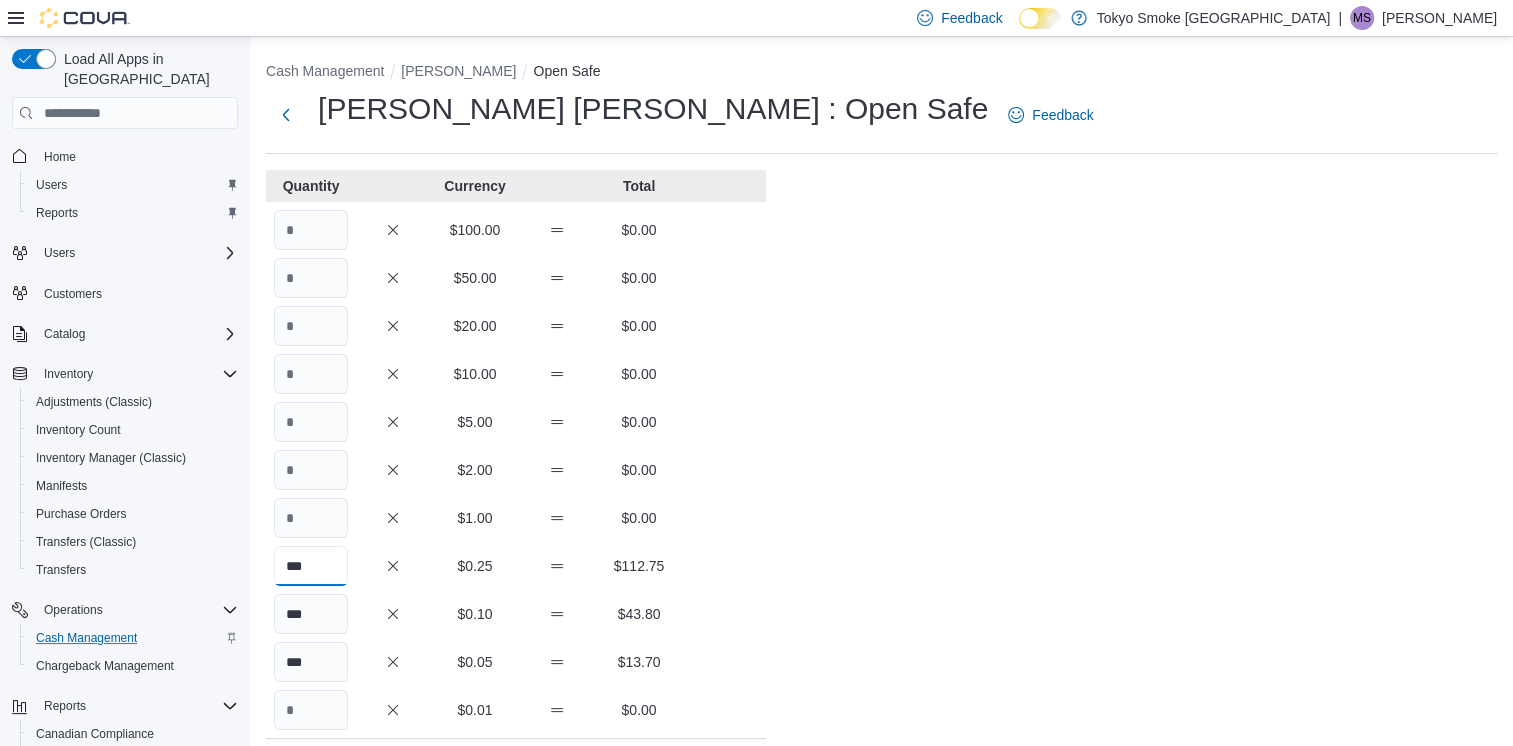 type on "***" 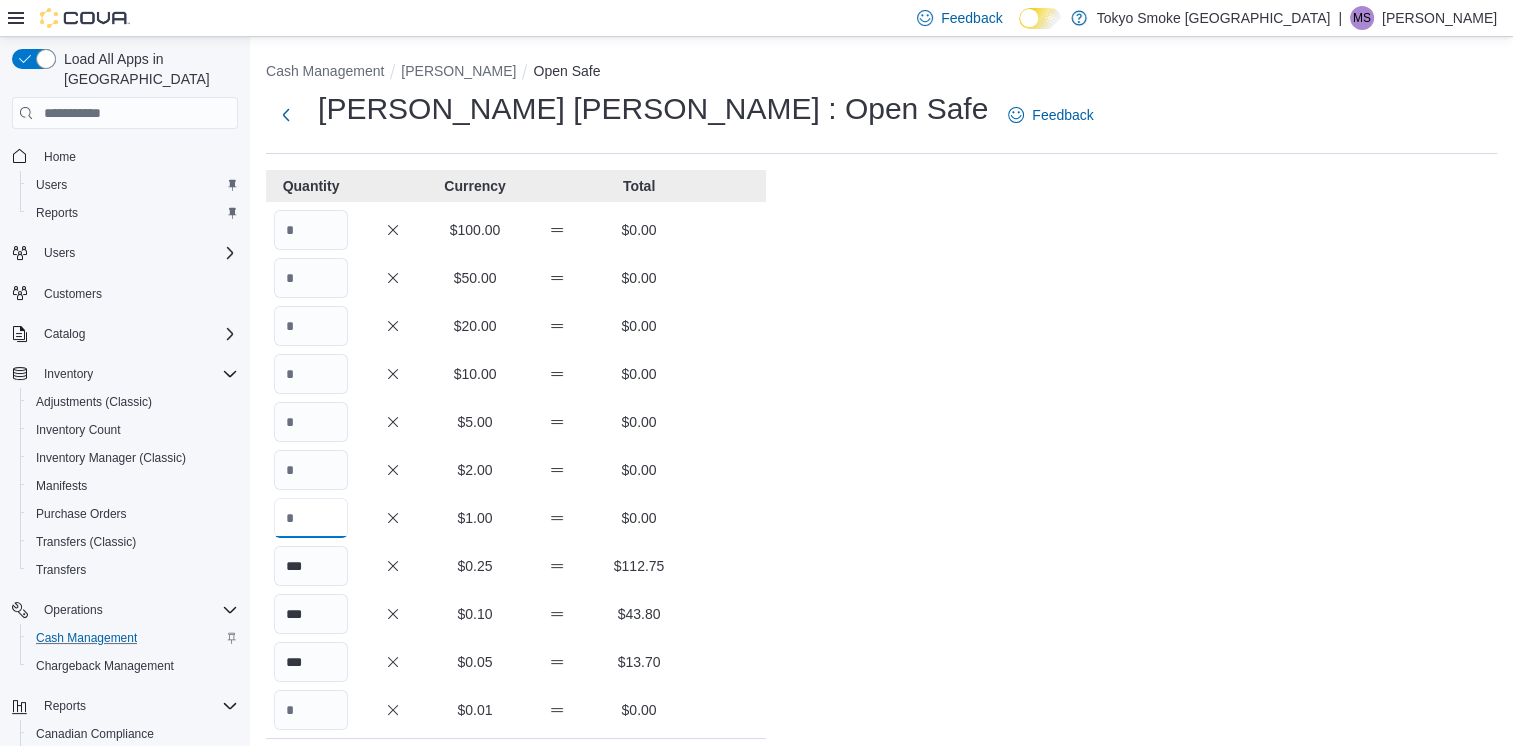 click at bounding box center [311, 518] 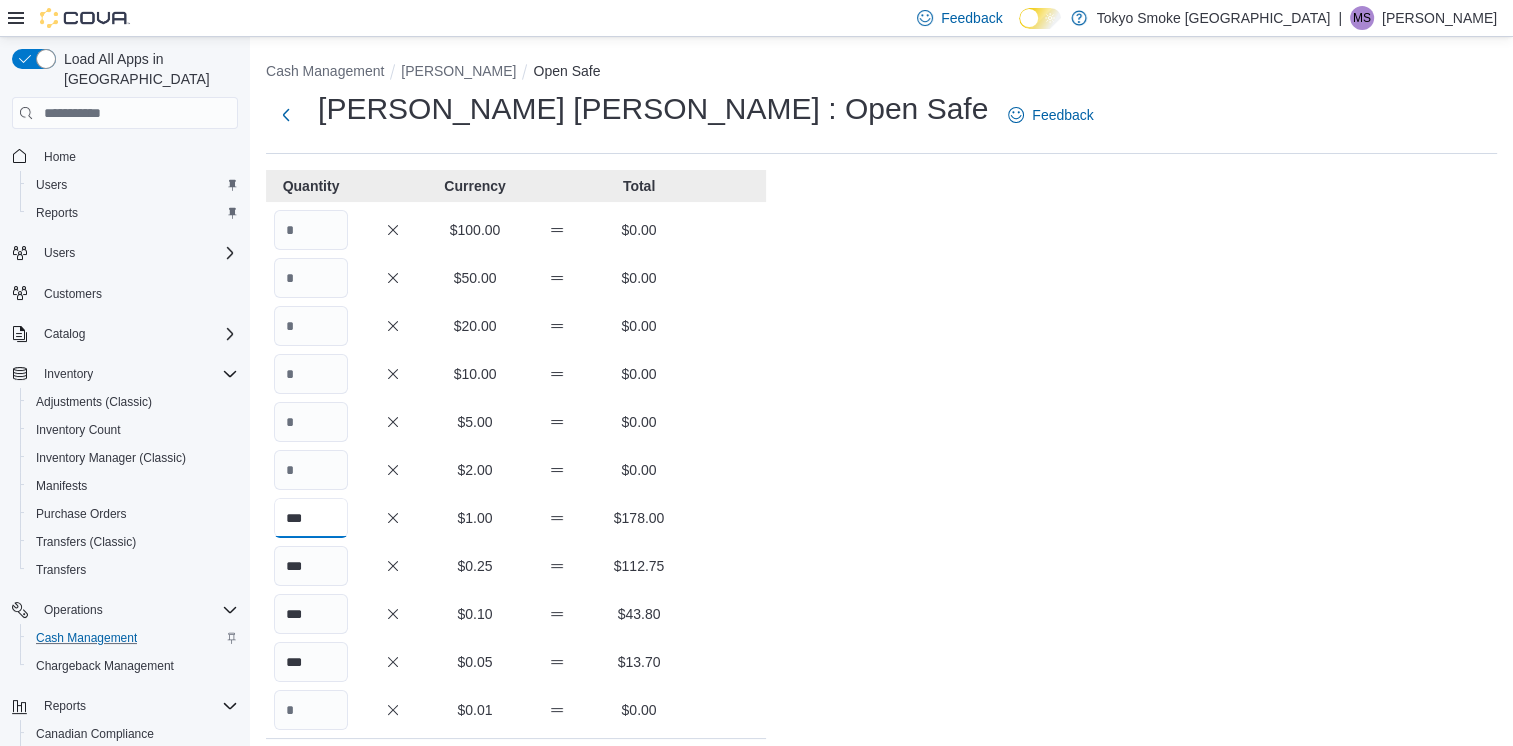 type on "***" 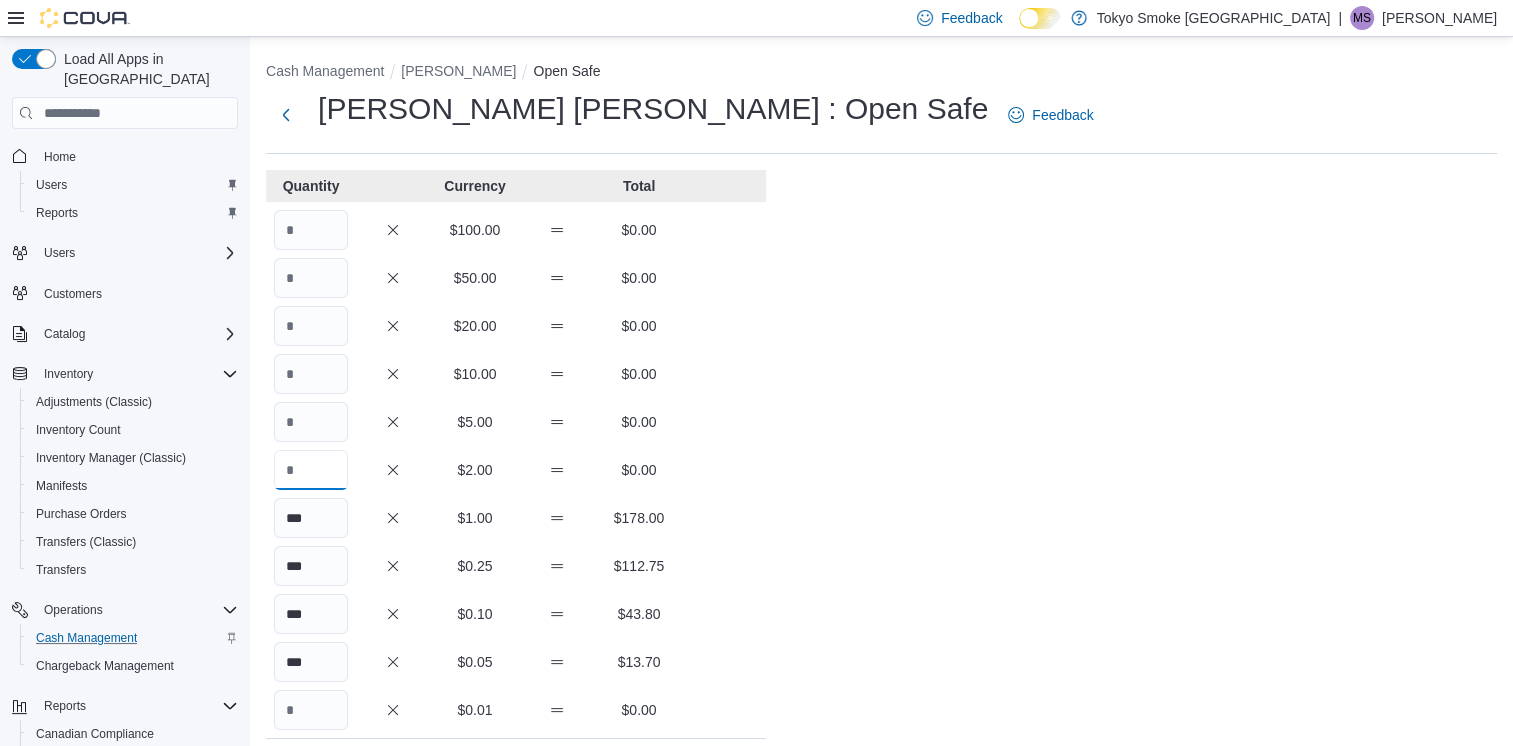 click at bounding box center [311, 470] 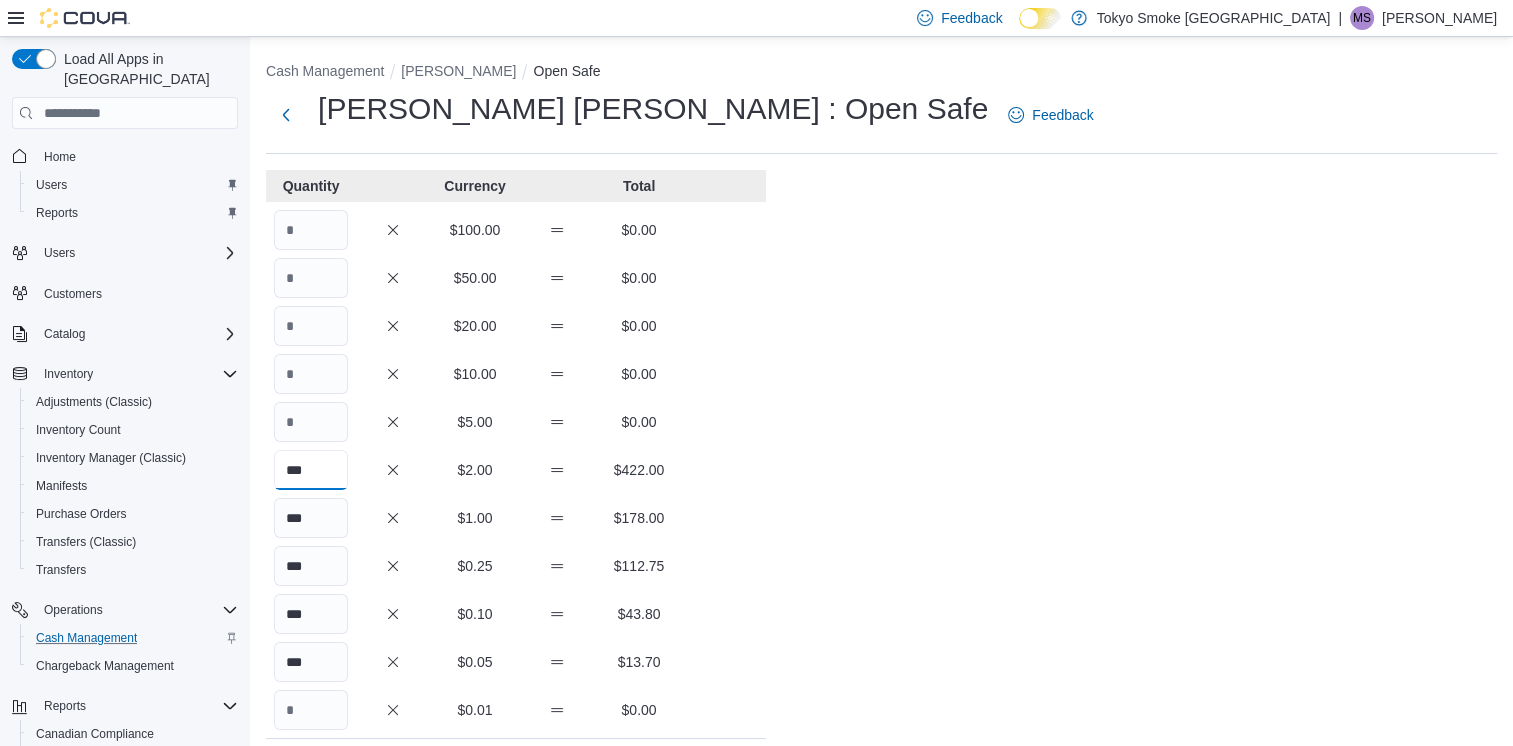 type on "***" 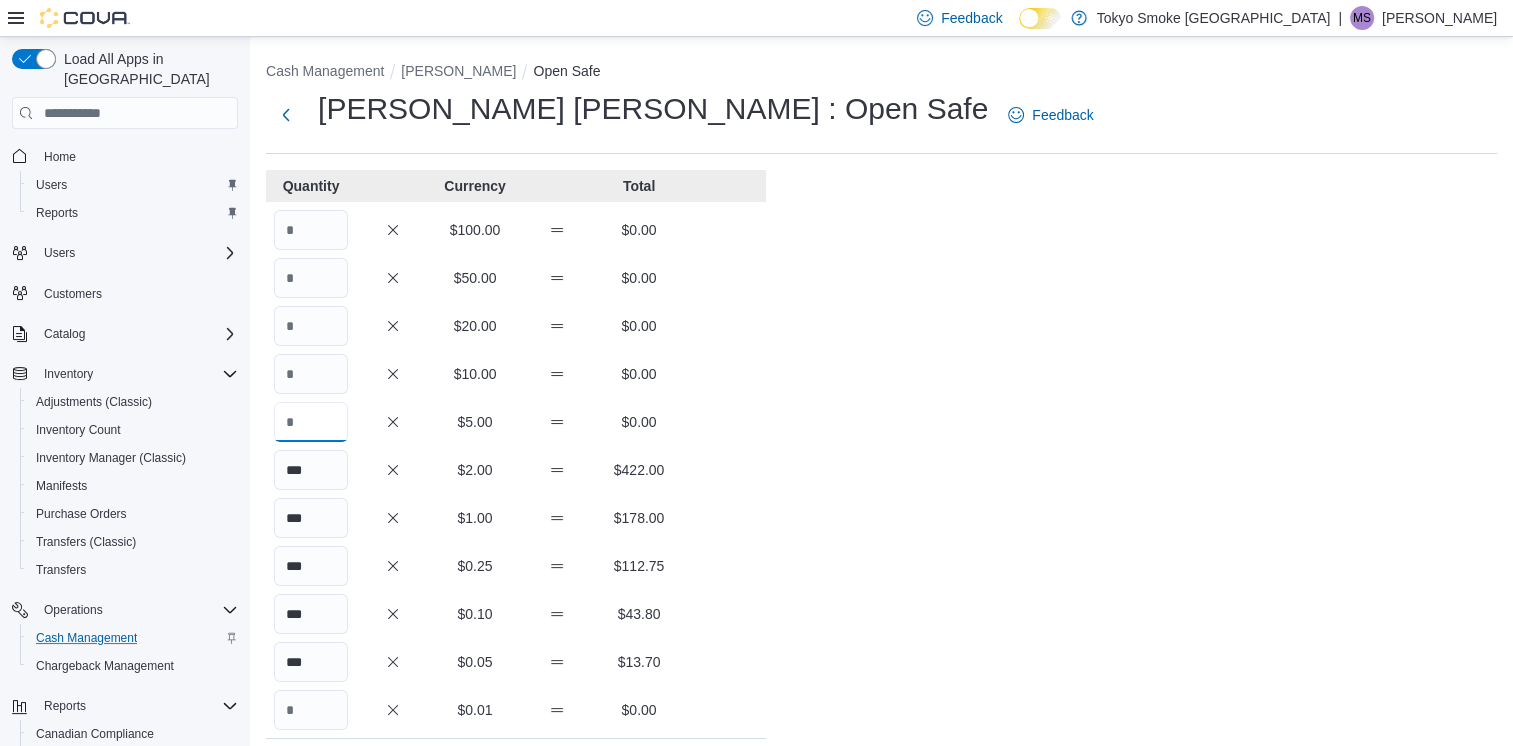 click at bounding box center (311, 422) 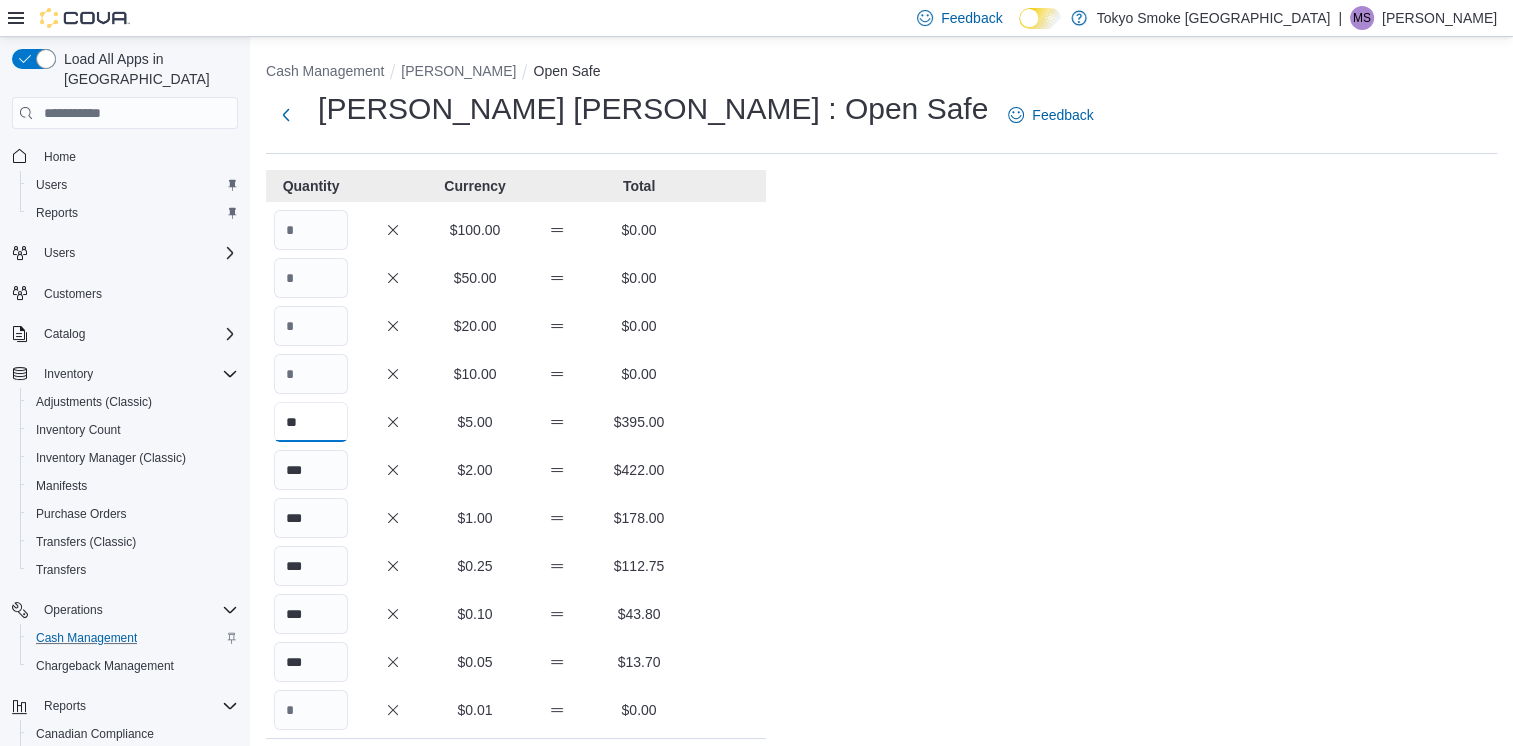 type on "**" 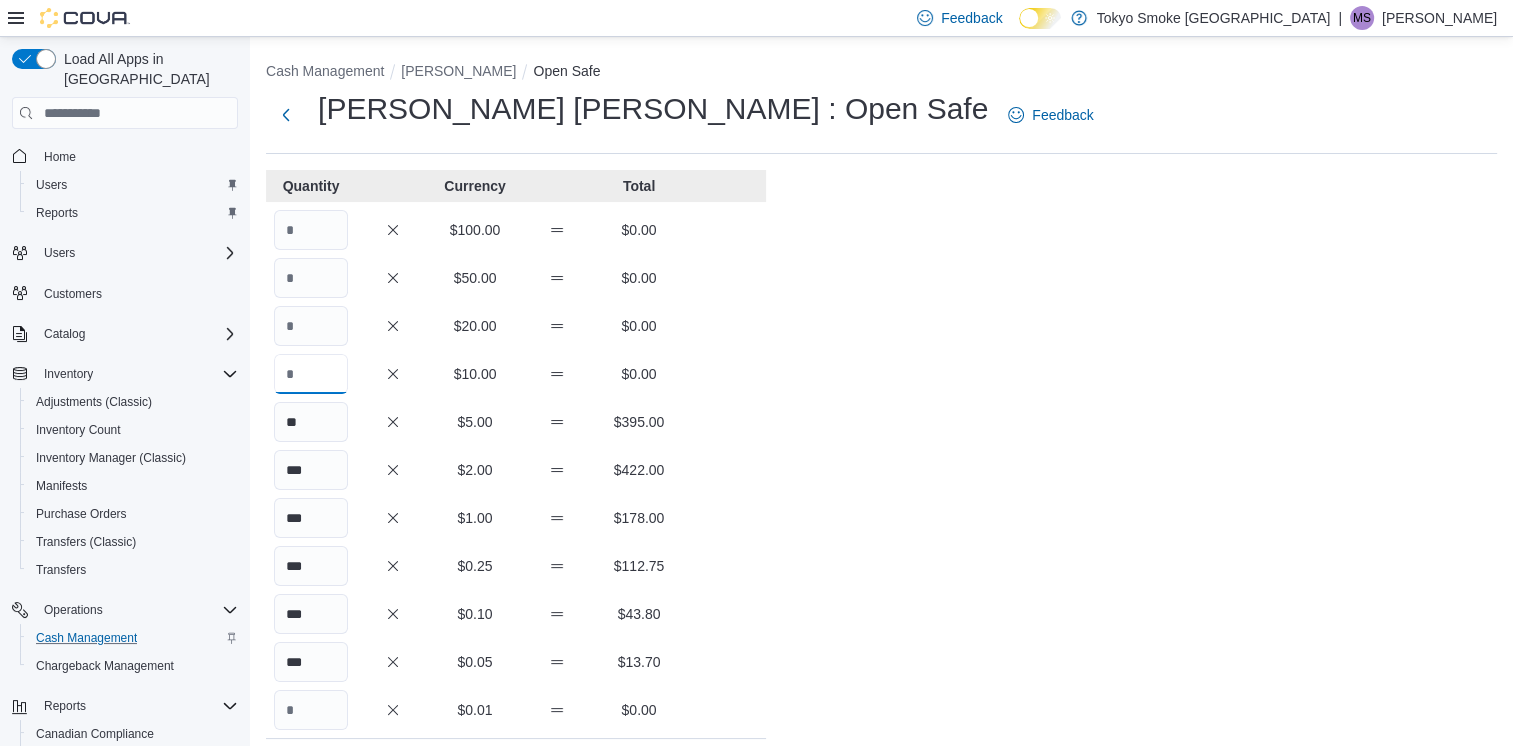 click at bounding box center [311, 374] 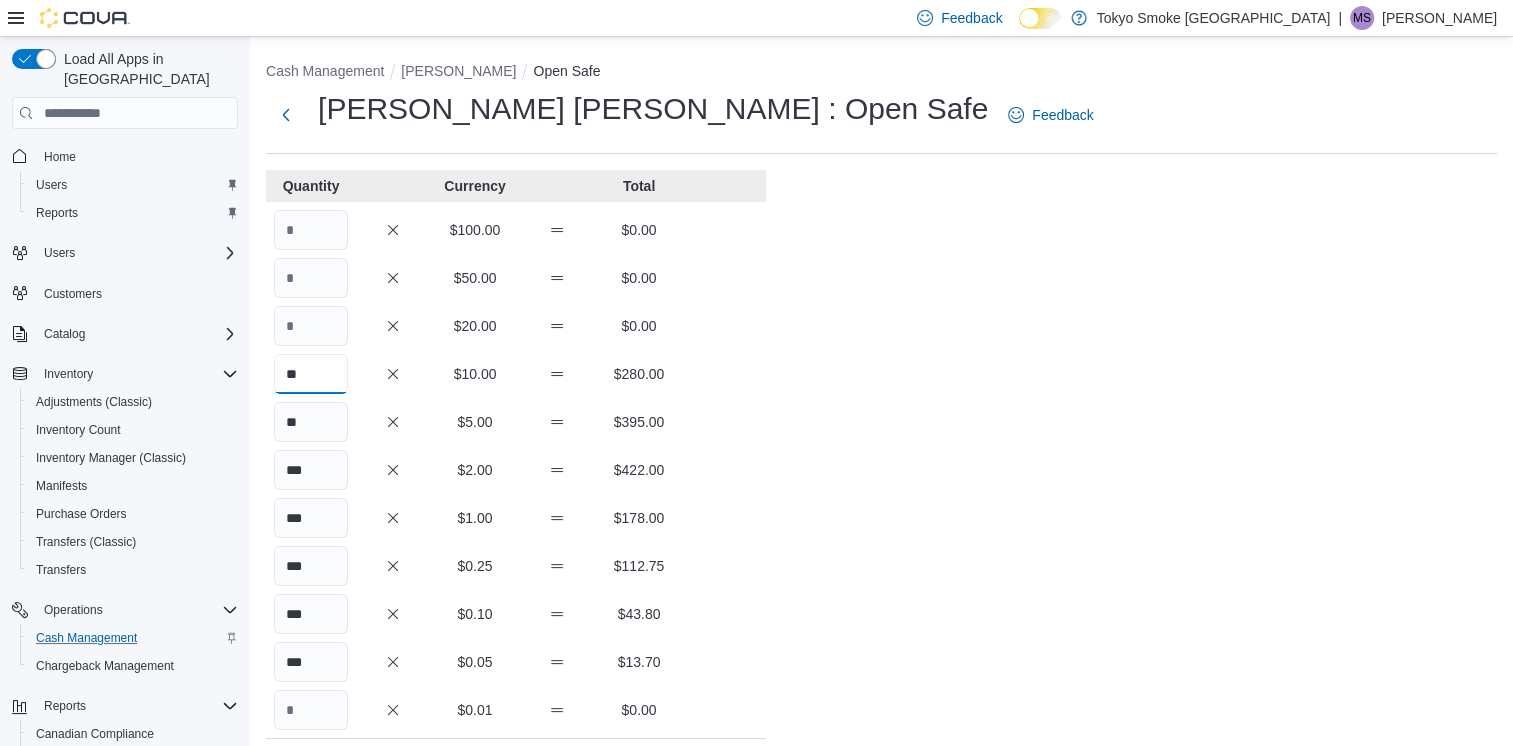 type on "**" 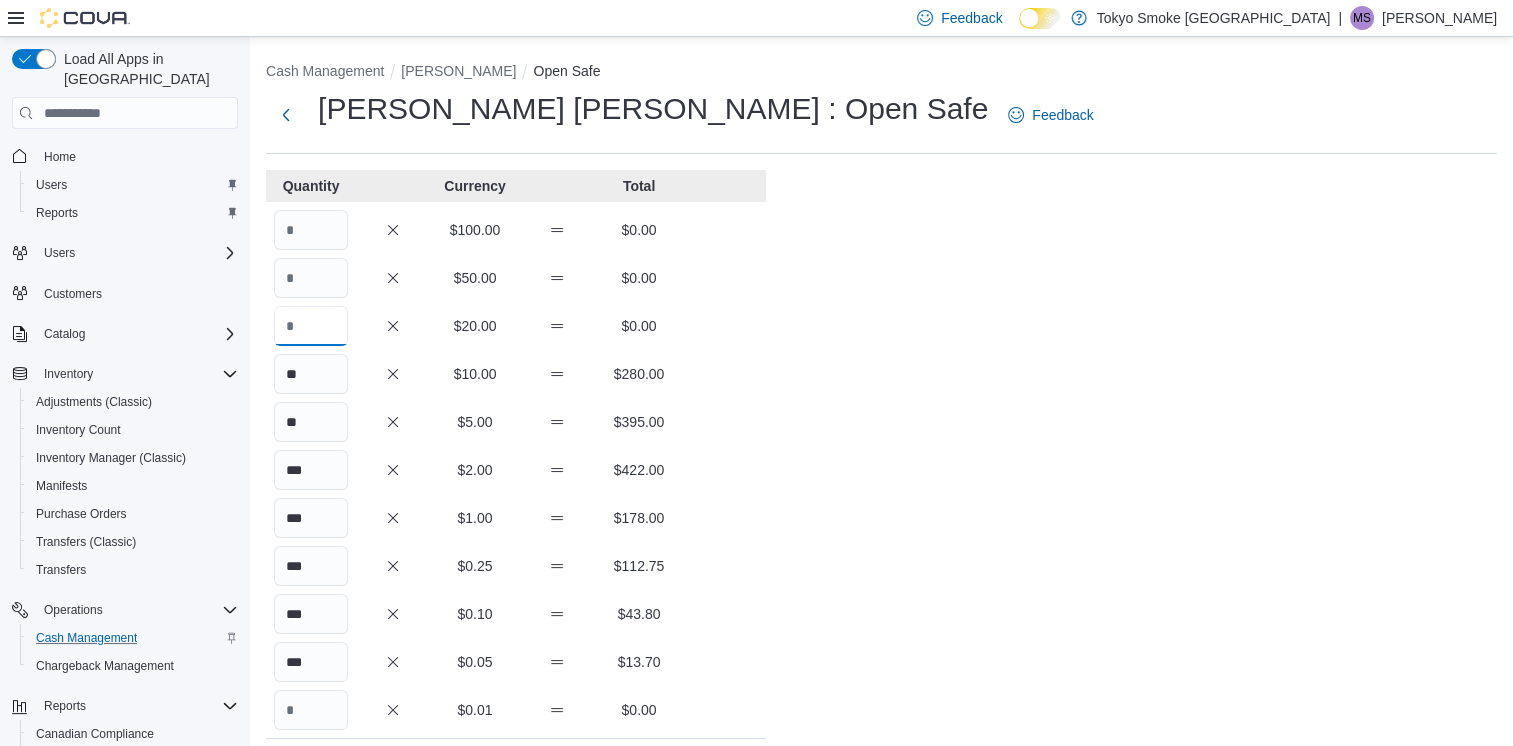 click at bounding box center (311, 326) 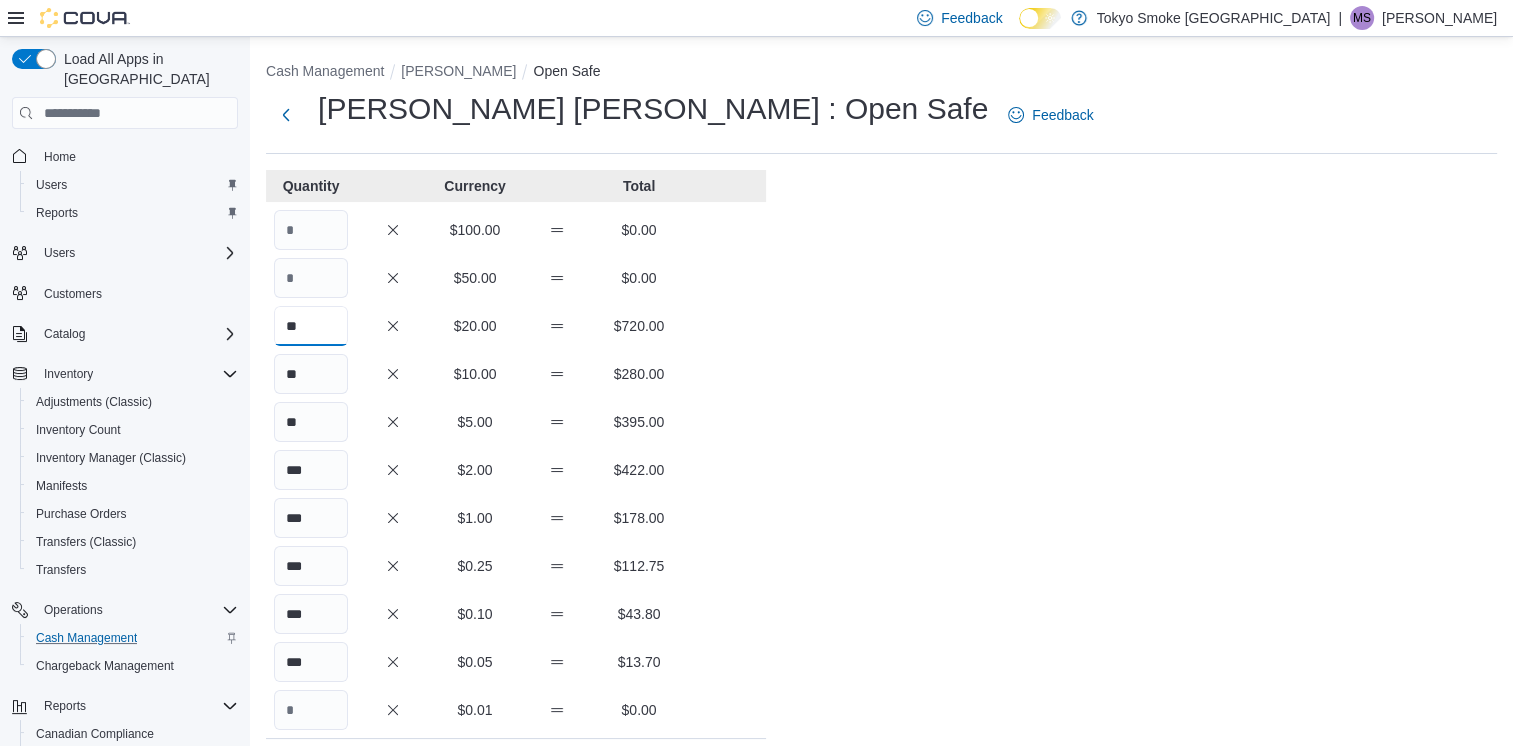 type on "**" 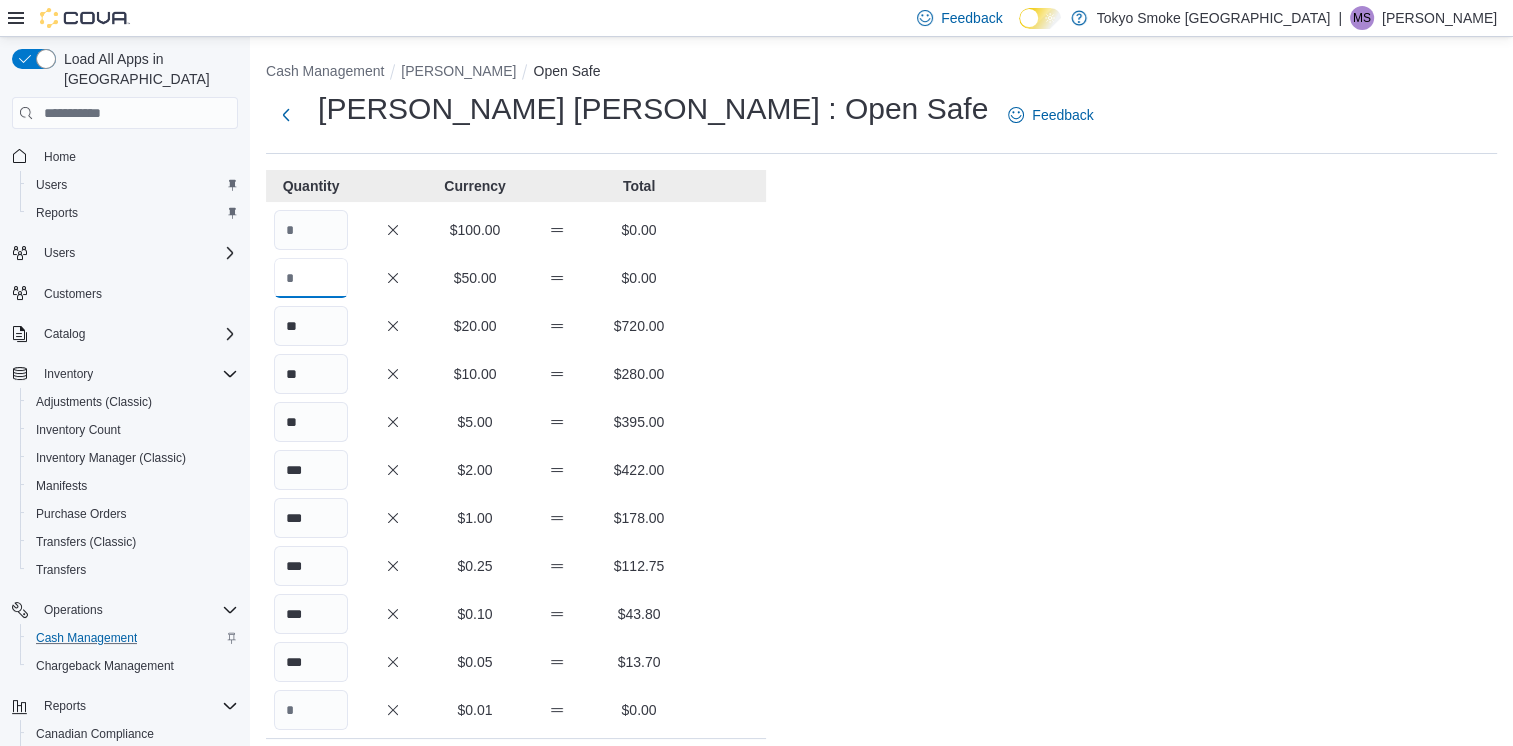 click at bounding box center [311, 278] 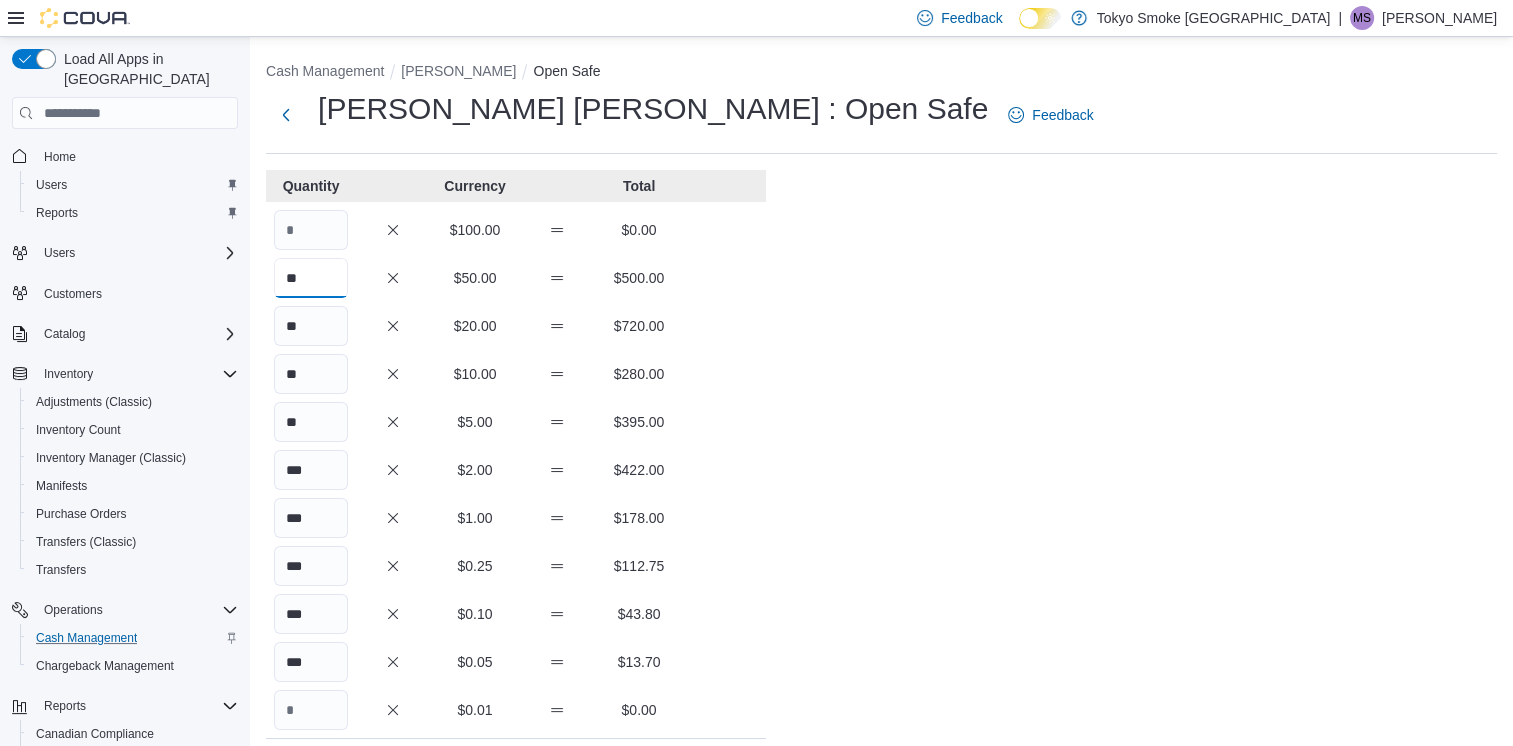 type on "**" 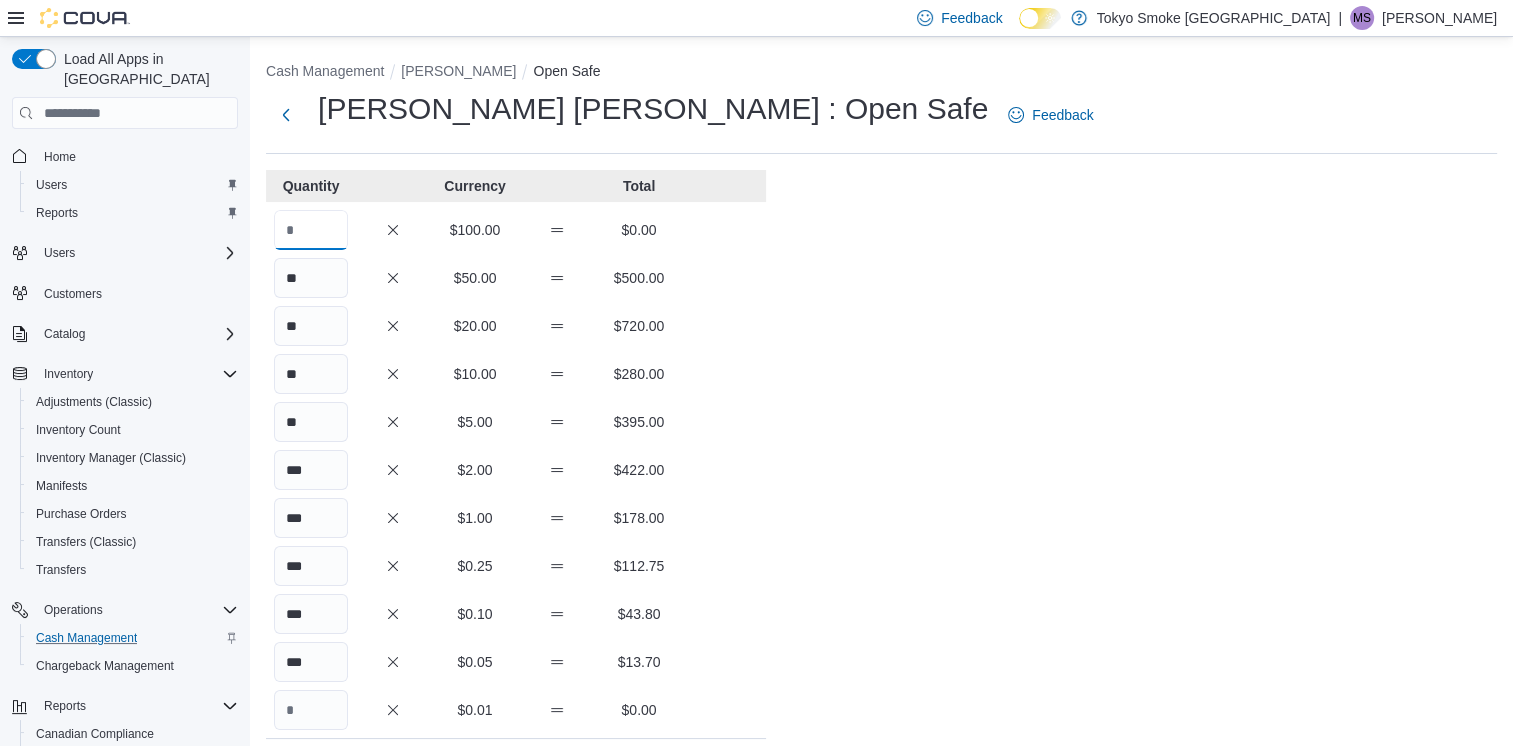 click at bounding box center (311, 230) 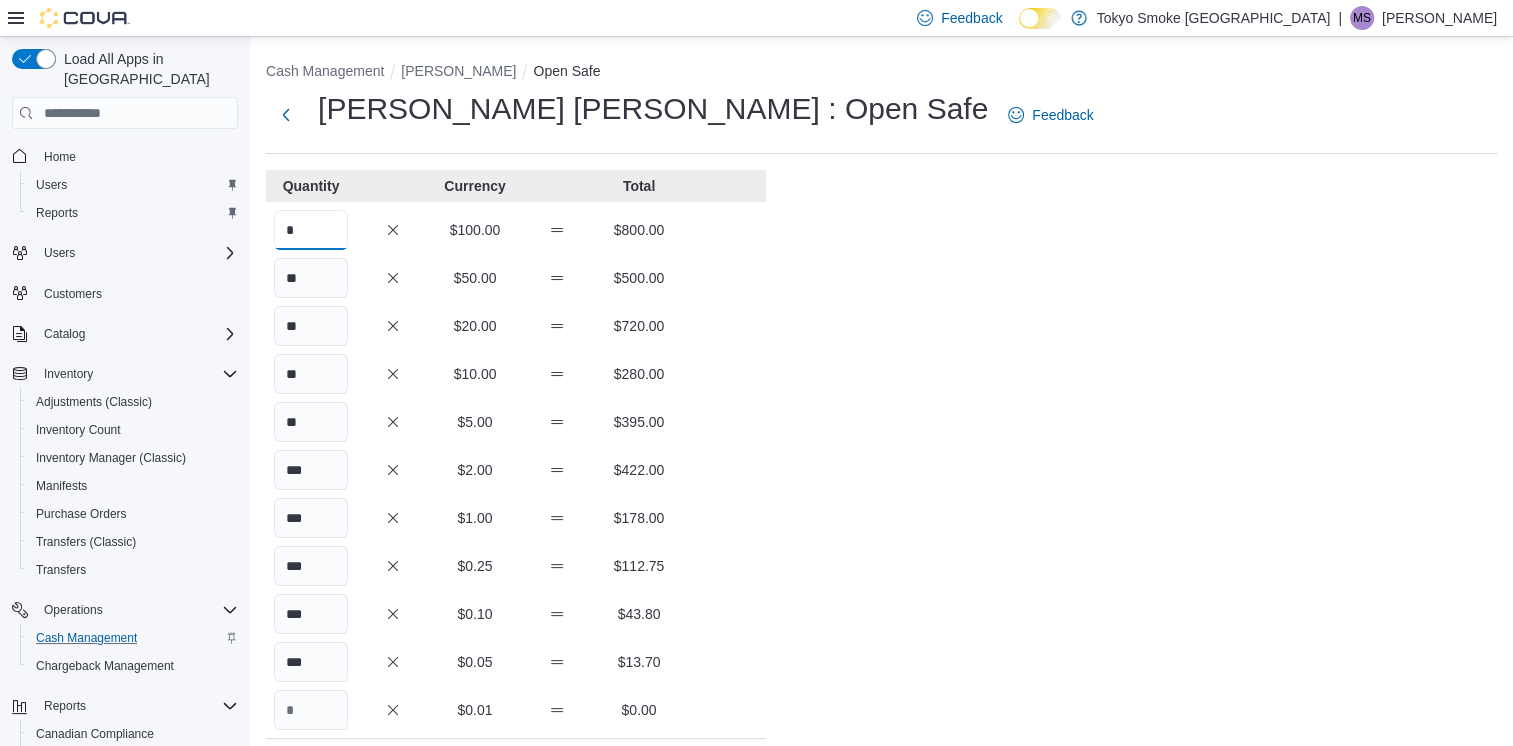 type on "*" 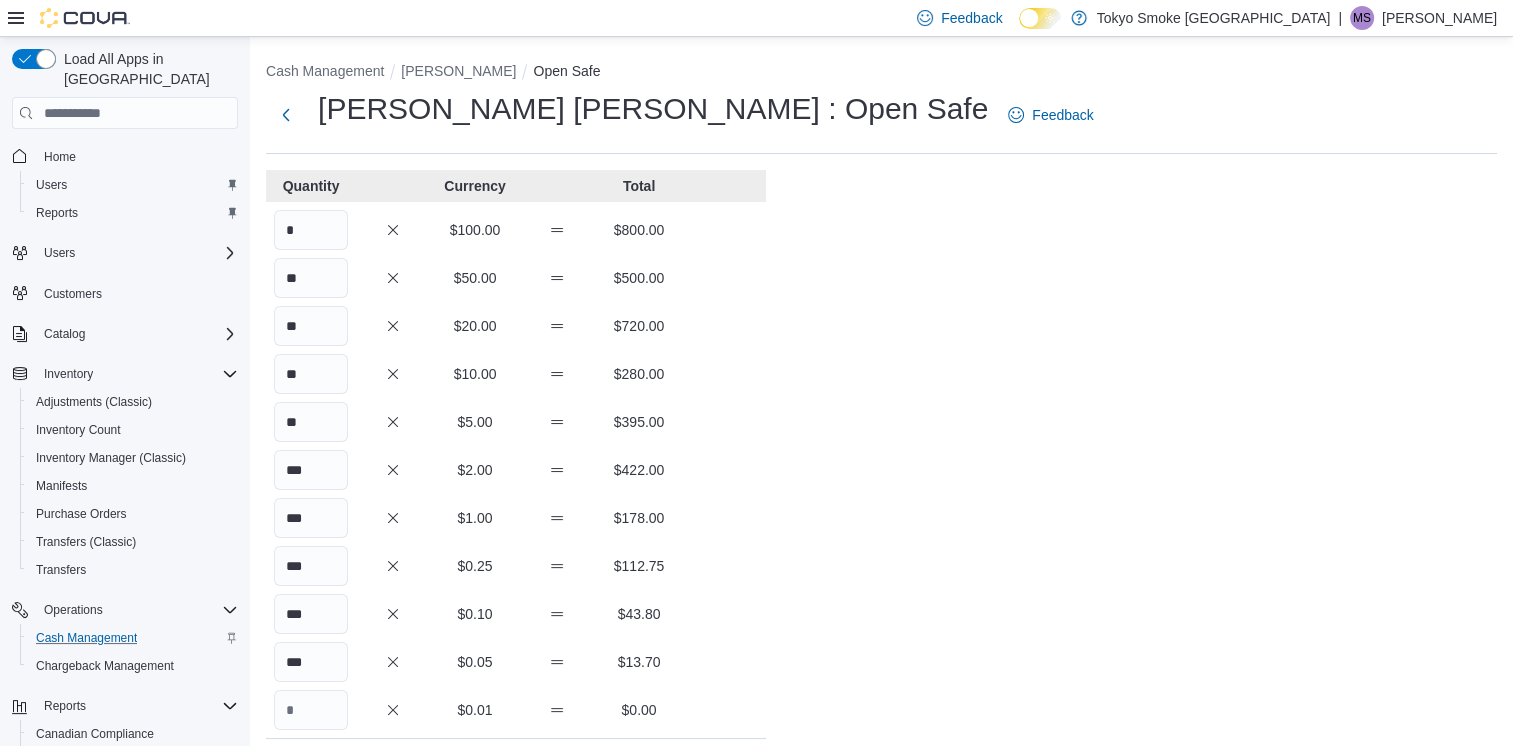 click on "Cash Management Melville Open Safe [PERSON_NAME] [PERSON_NAME] : Open Safe Feedback   Quantity Currency Total * $100.00 $800.00 ** $50.00 $500.00 ** $20.00 $720.00 ** $10.00 $280.00 ** $5.00 $395.00 *** $2.00 $422.00 *** $1.00 $178.00 *** $0.25 $112.75 *** $0.10 $43.80 *** $0.05 $13.70 $0.01 $0.00 Your Total $3,465.25 Expected Total $3,465.25 Difference $0.00 Notes Cancel Save" at bounding box center (881, 558) 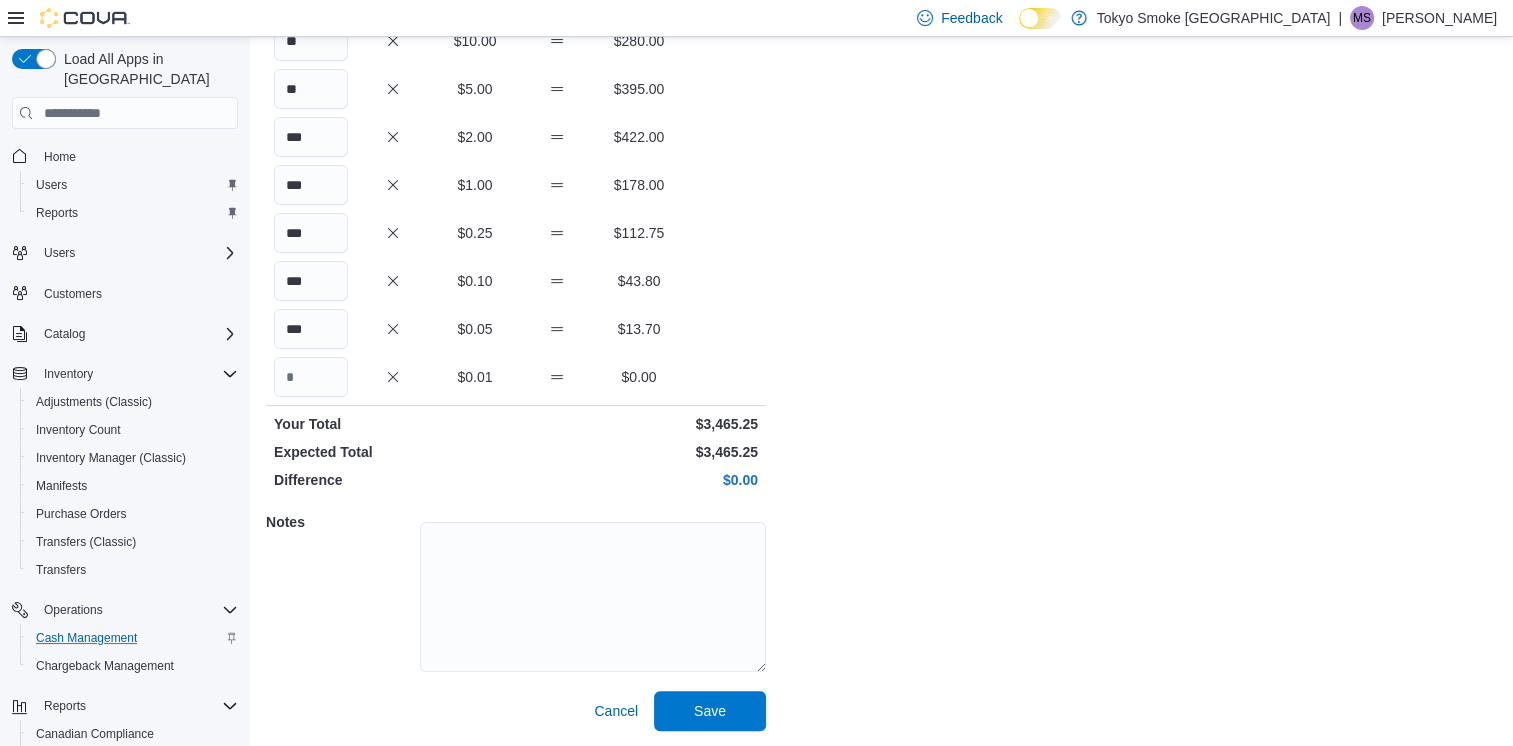 scroll, scrollTop: 334, scrollLeft: 0, axis: vertical 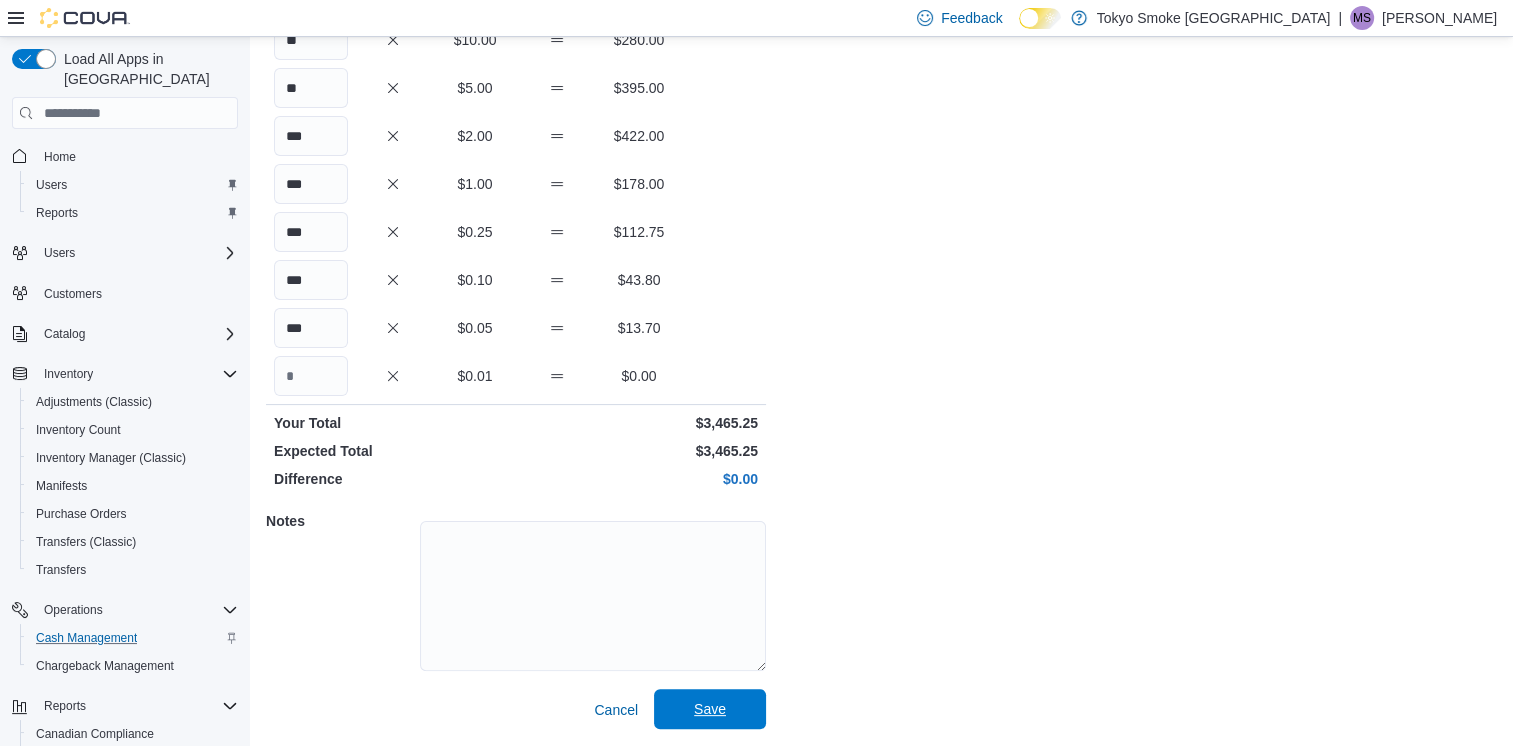 click on "Save" at bounding box center (710, 709) 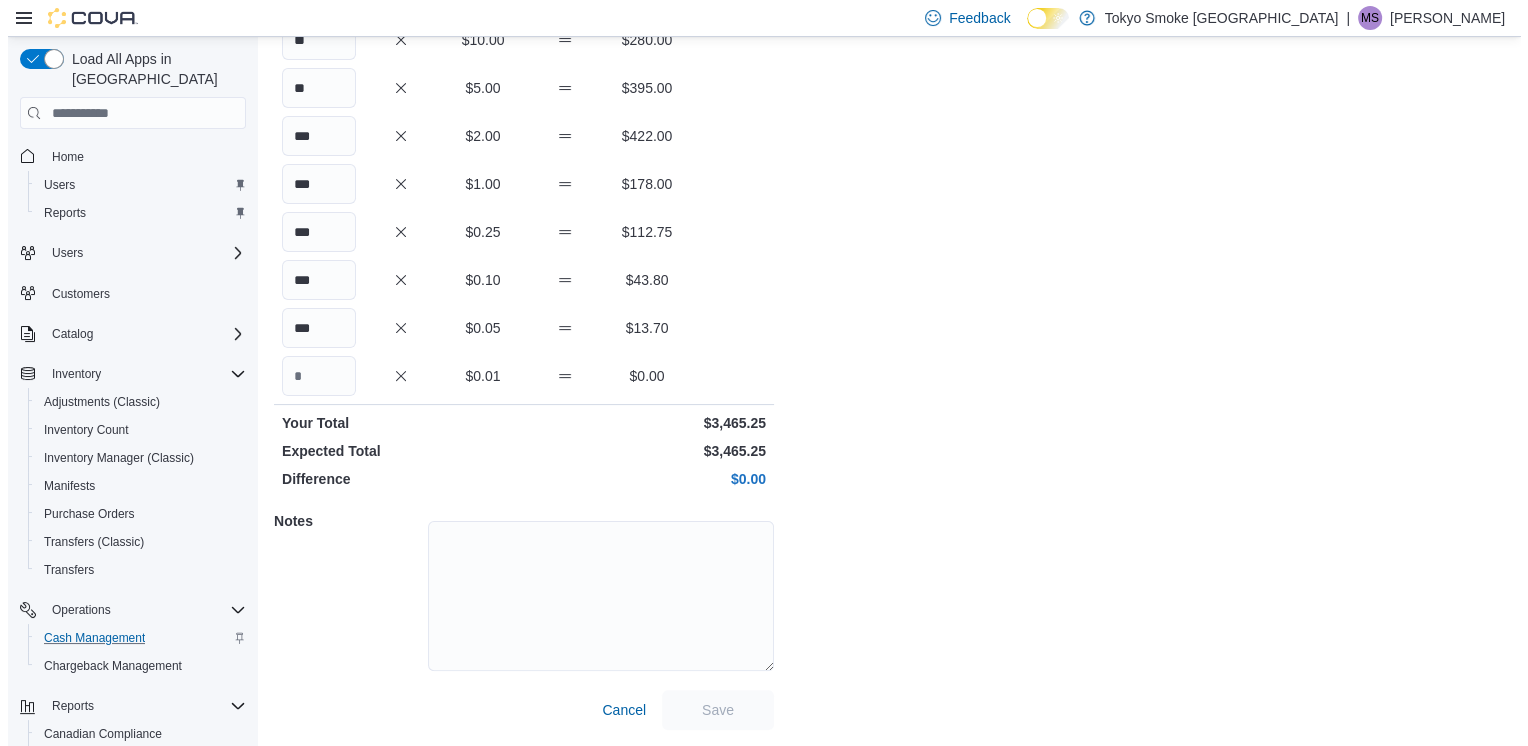 scroll, scrollTop: 0, scrollLeft: 0, axis: both 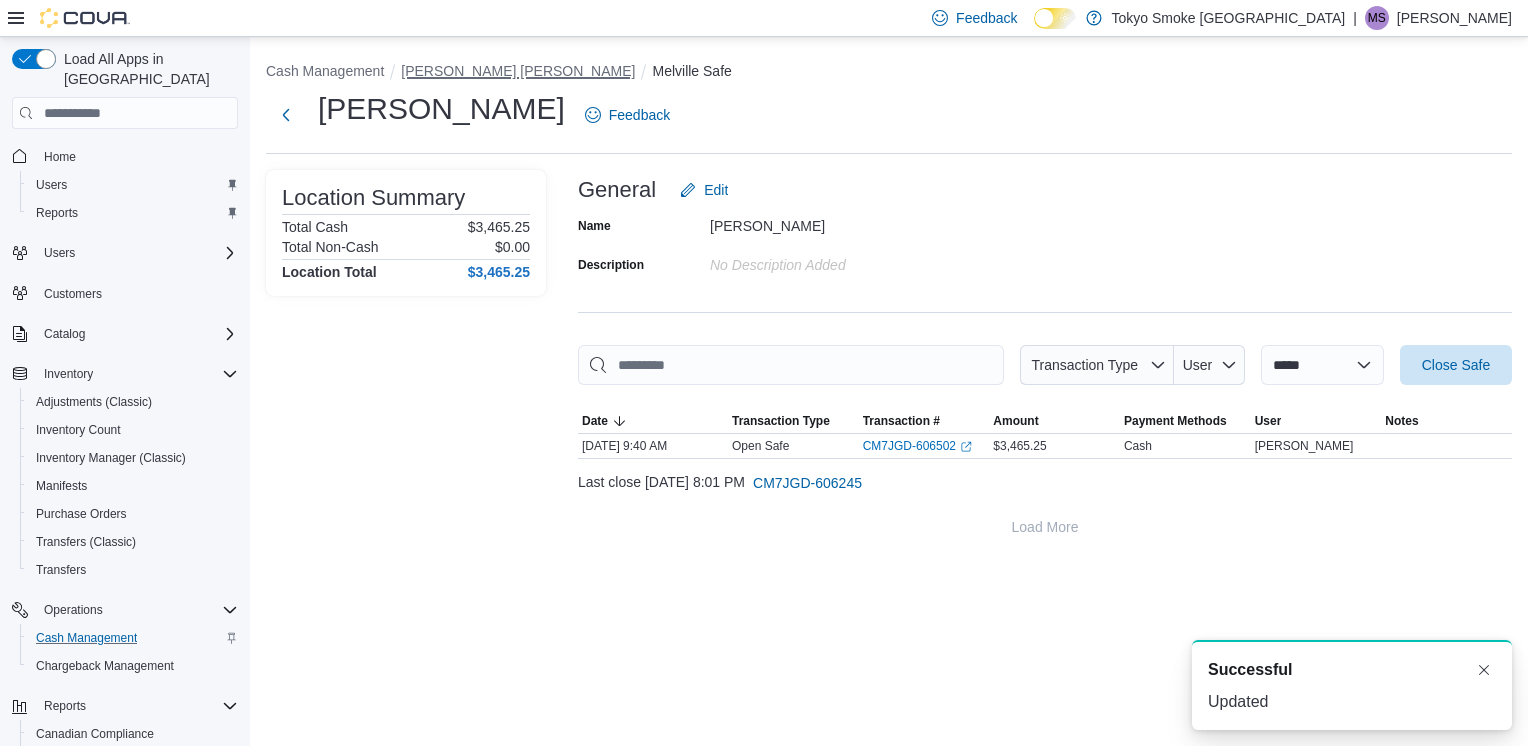 click on "[PERSON_NAME] [PERSON_NAME]" at bounding box center (518, 71) 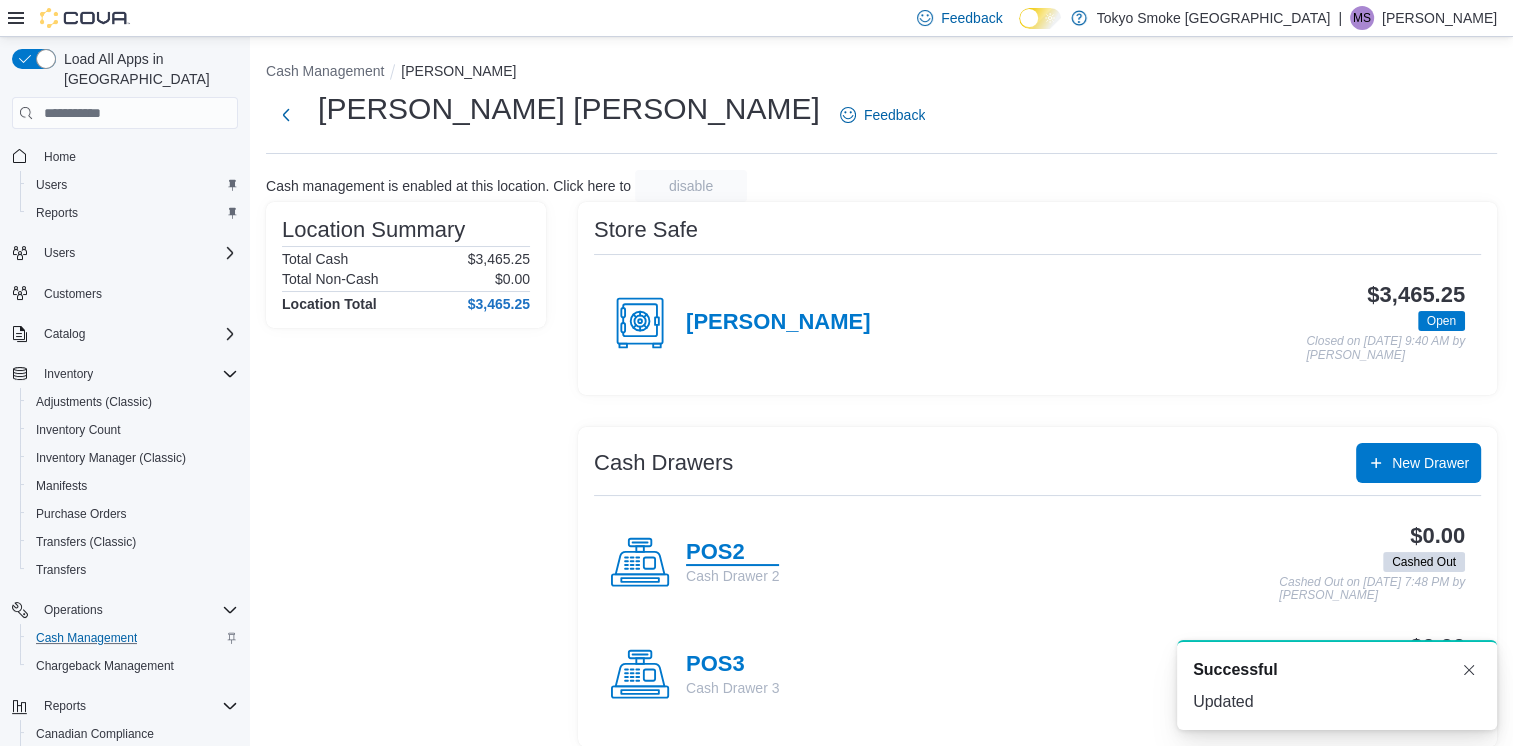 click on "POS2" at bounding box center [732, 553] 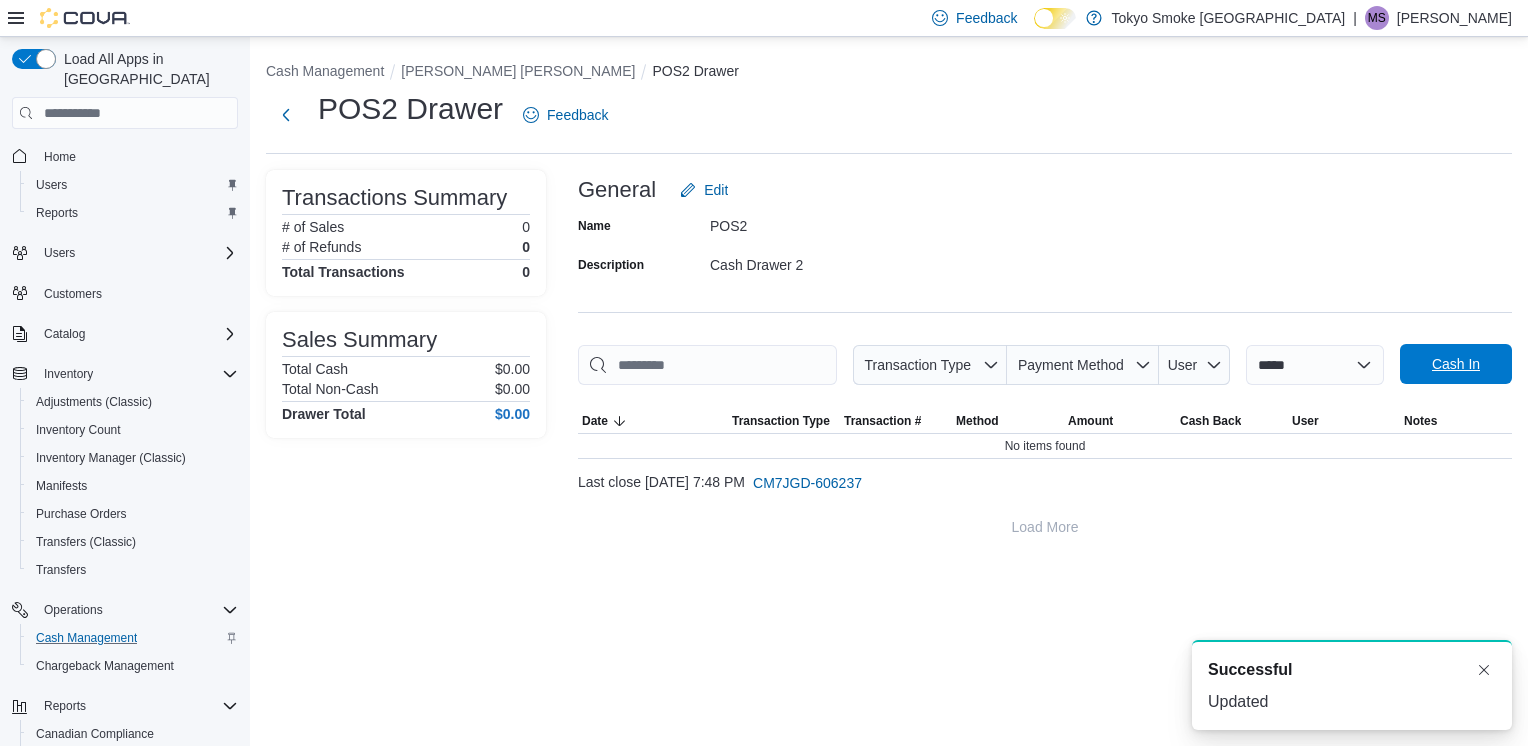 click on "Cash In" at bounding box center (1456, 364) 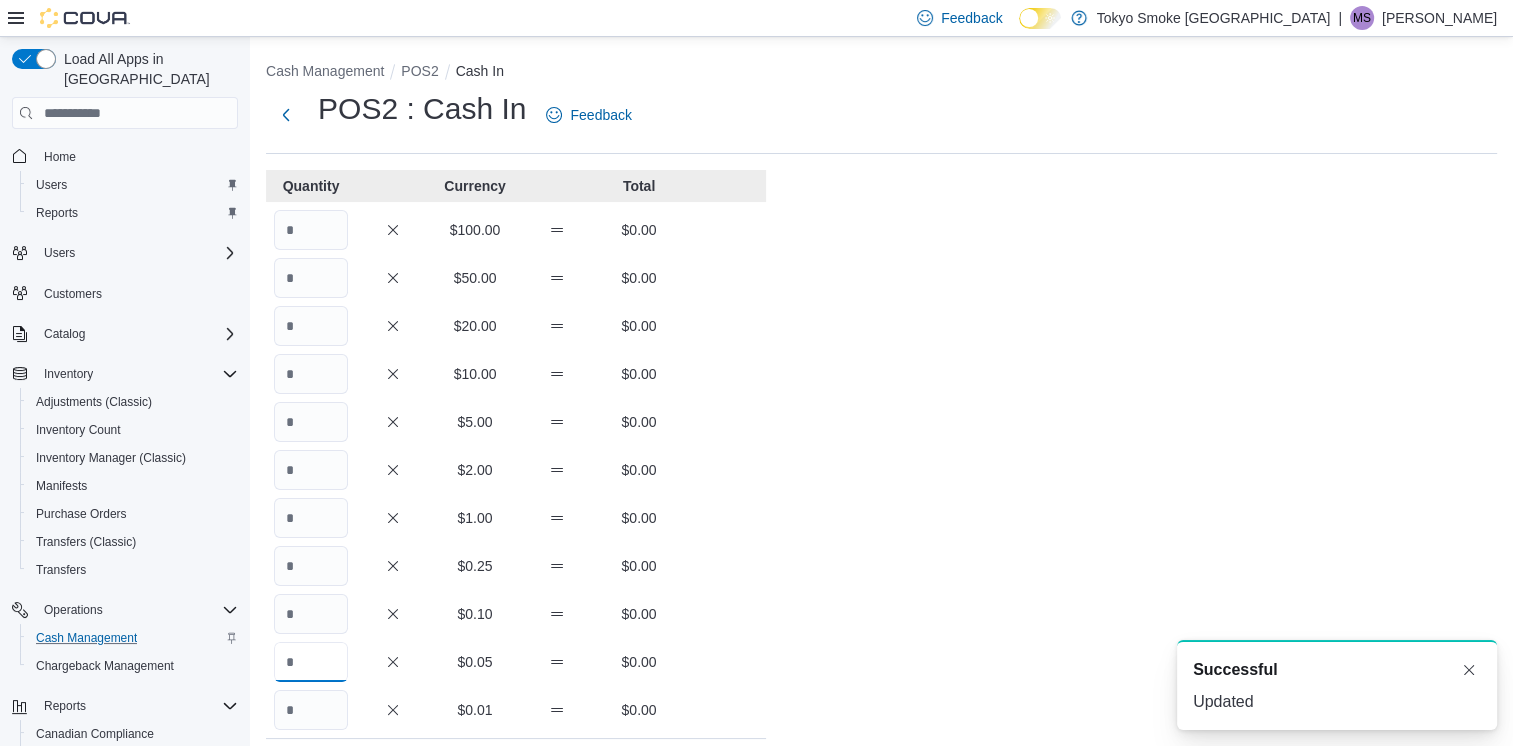click at bounding box center (311, 662) 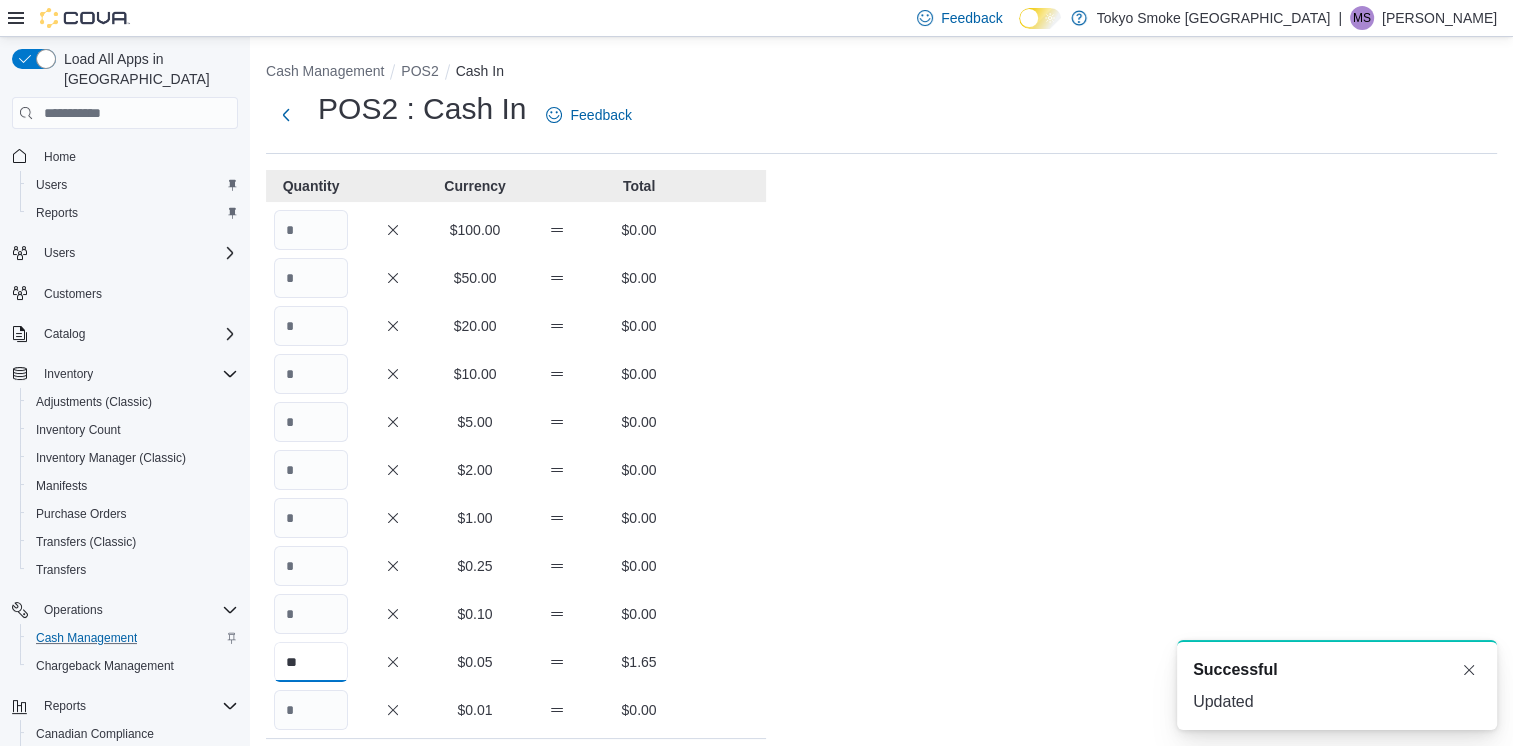 type on "**" 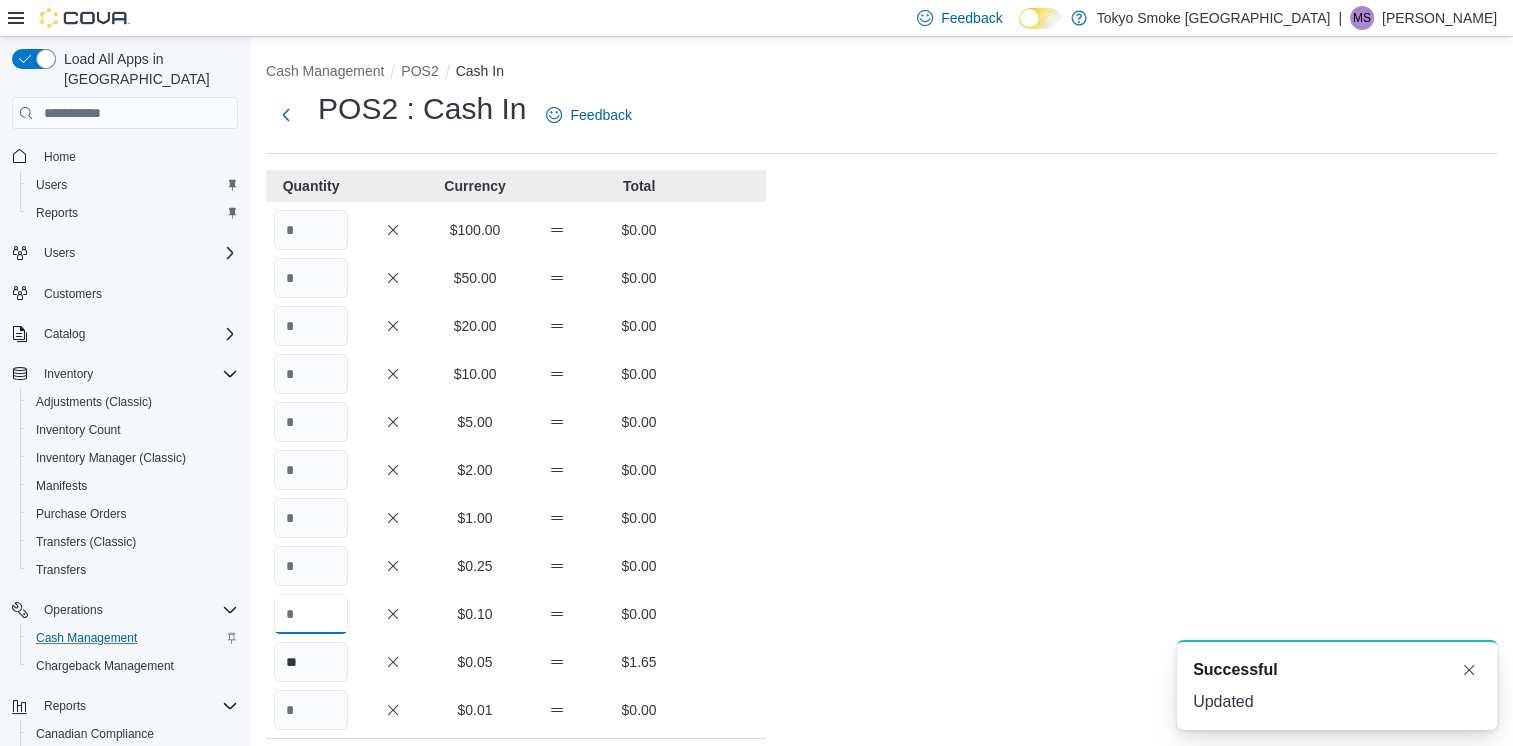 click at bounding box center [311, 614] 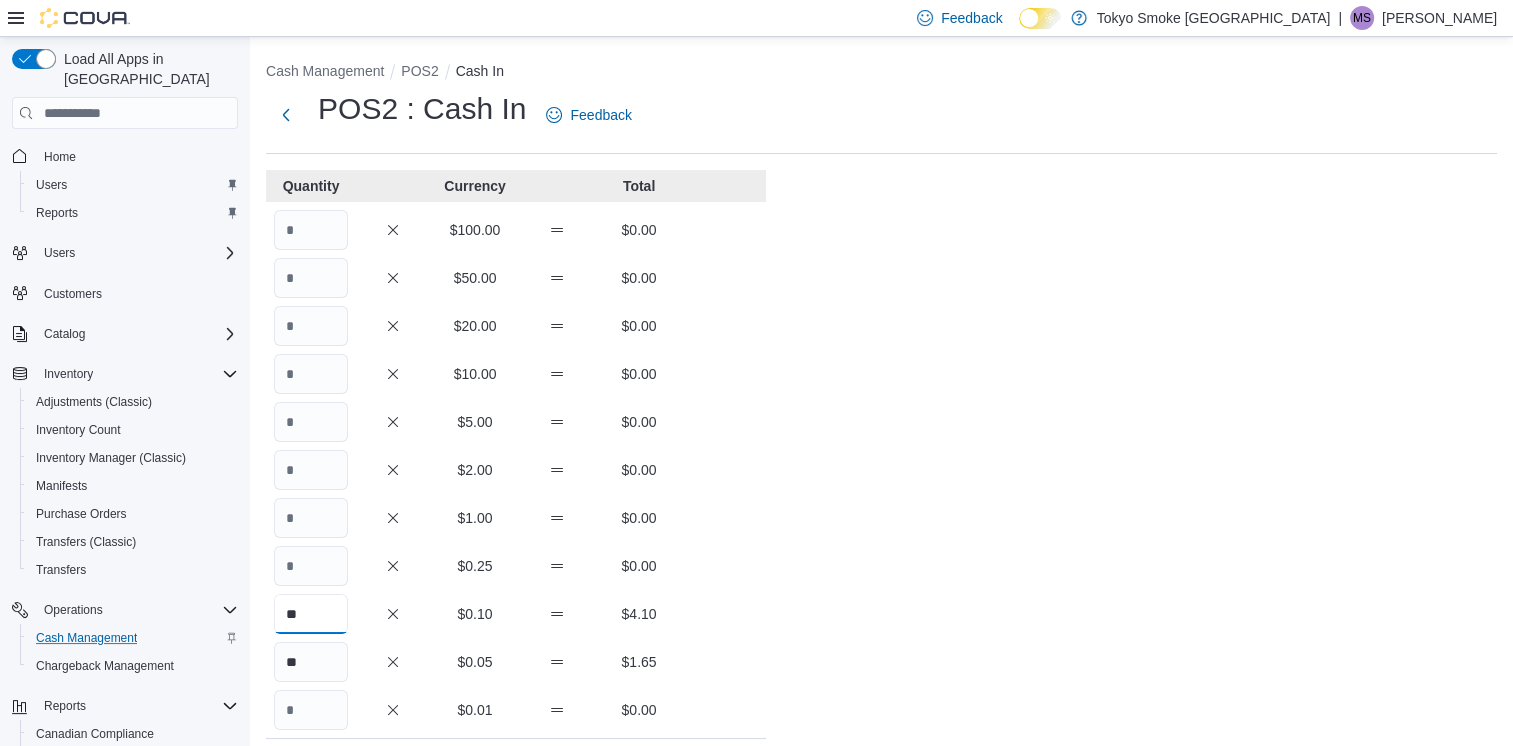 type on "**" 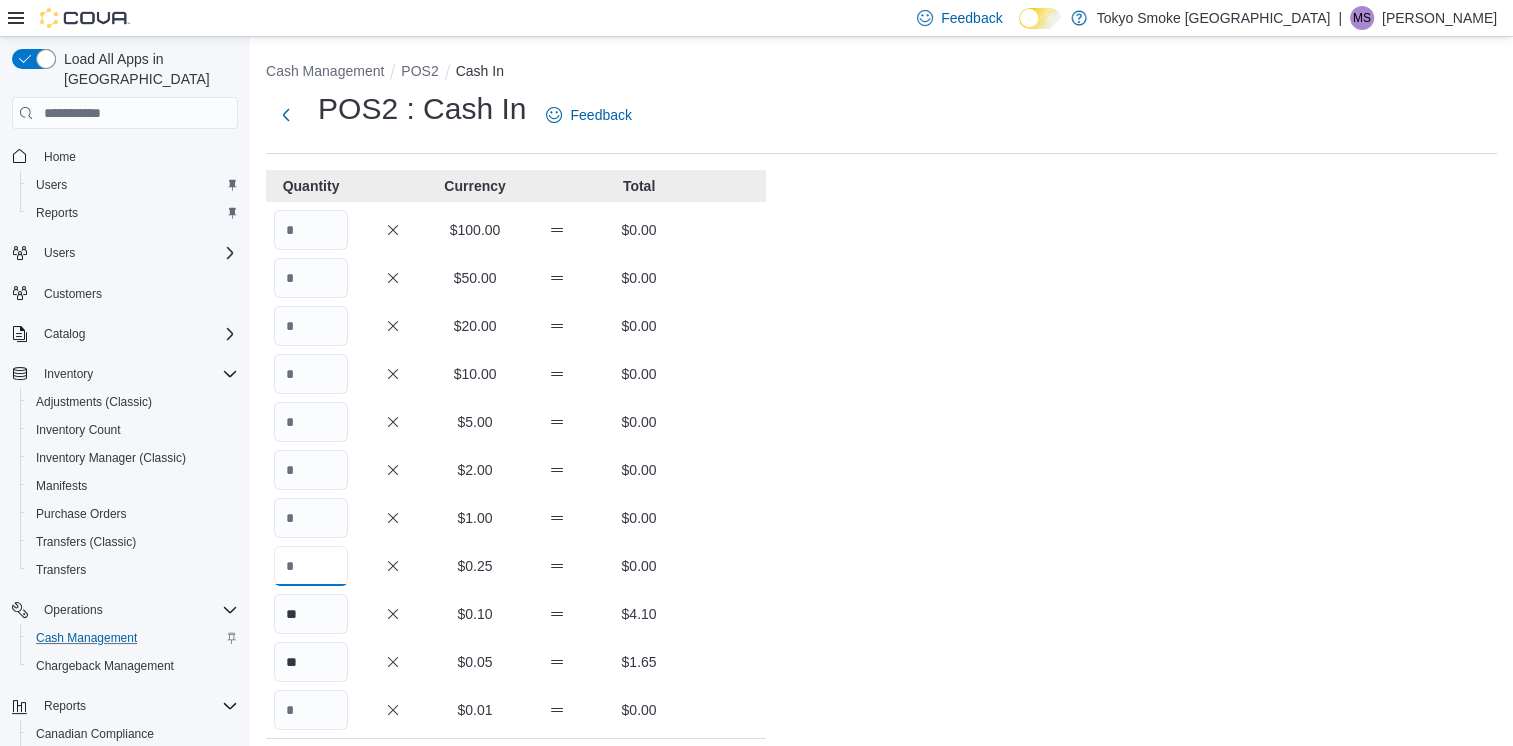 click at bounding box center (311, 566) 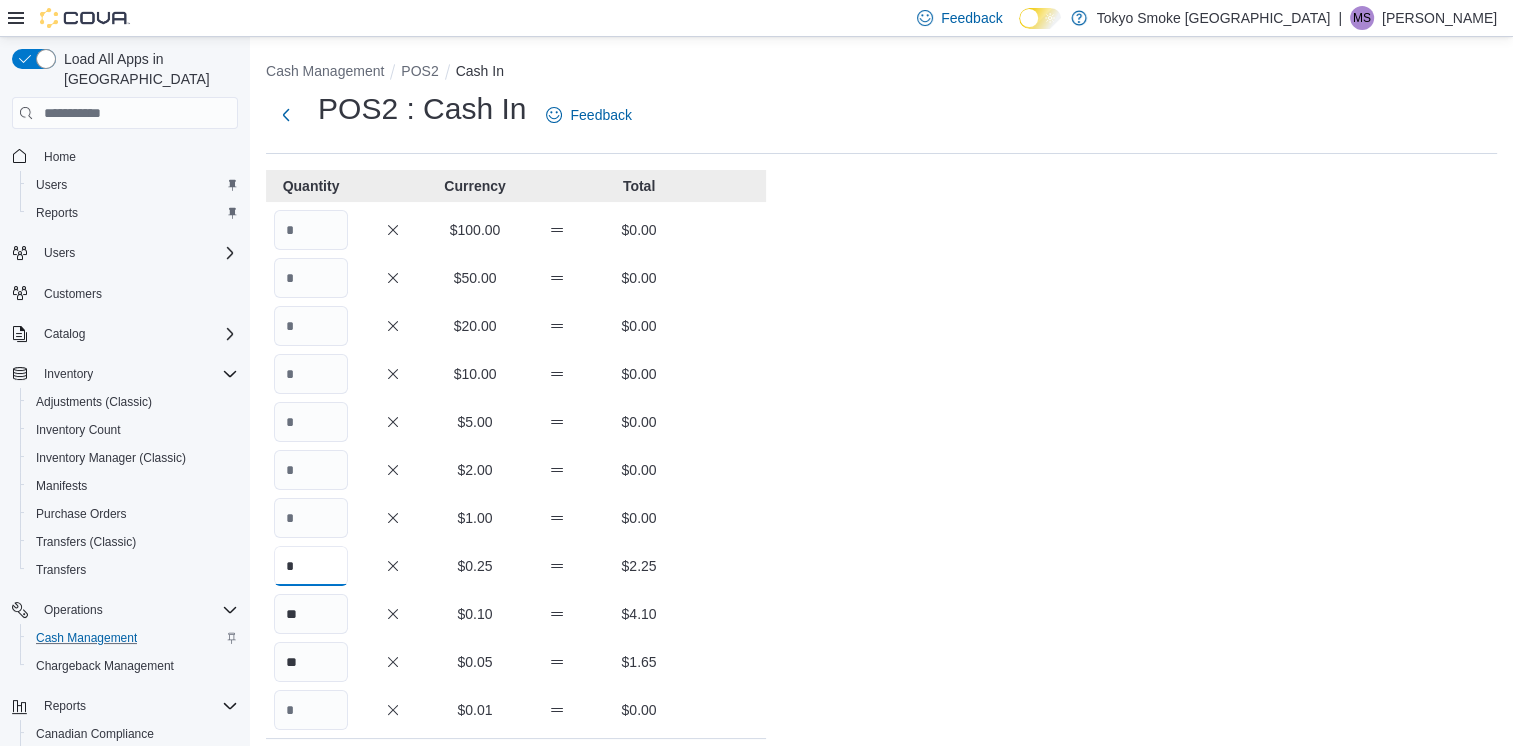 type on "*" 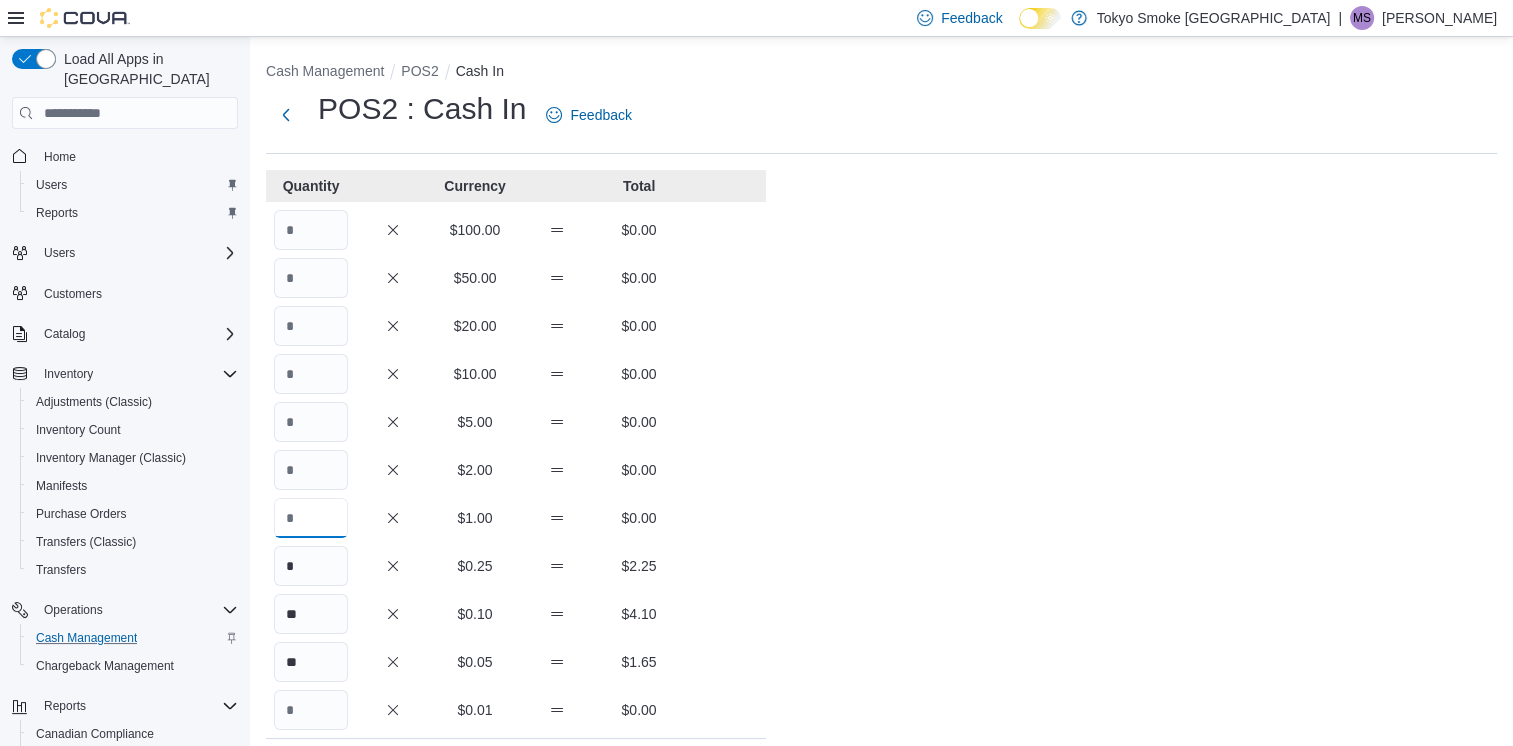 click at bounding box center (311, 518) 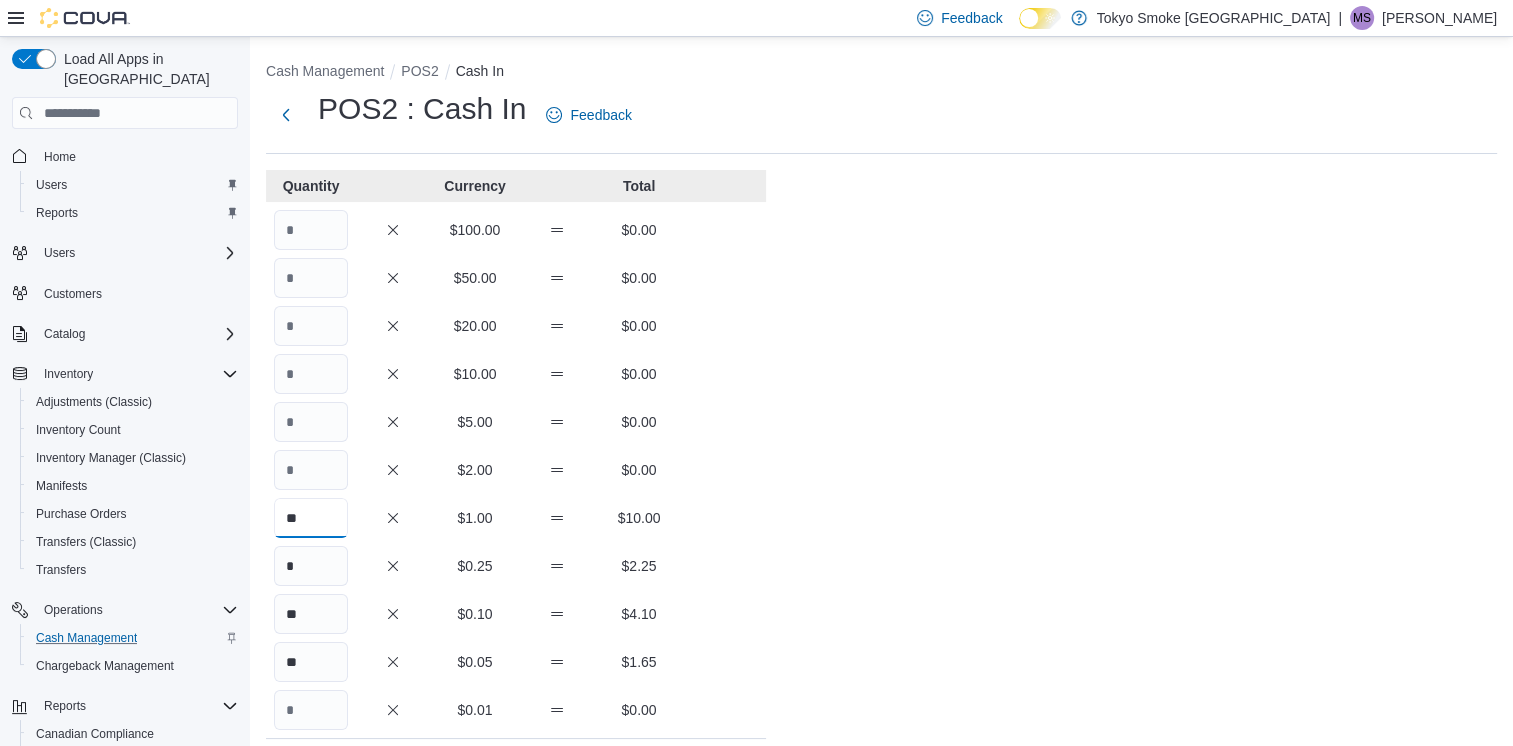 type on "**" 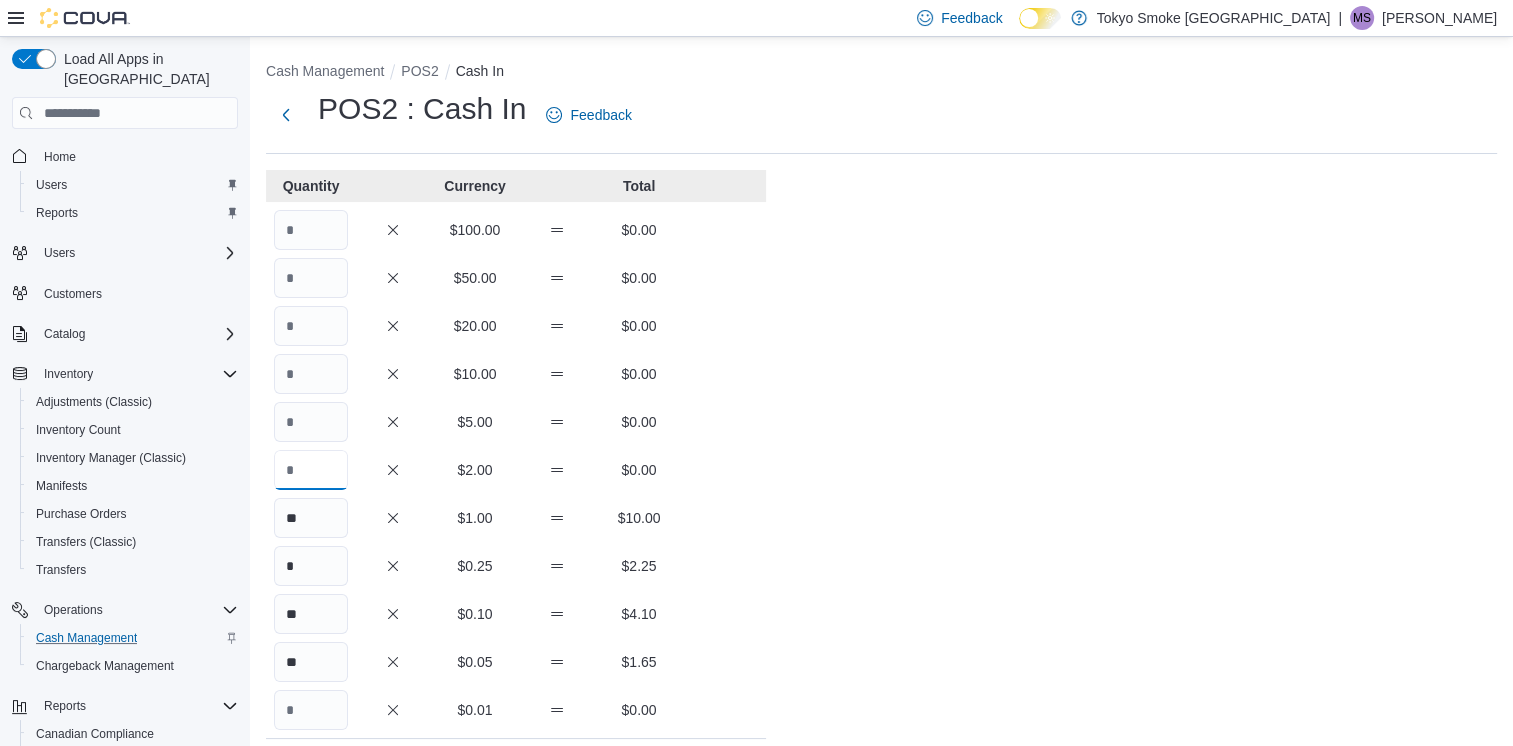 click at bounding box center [311, 470] 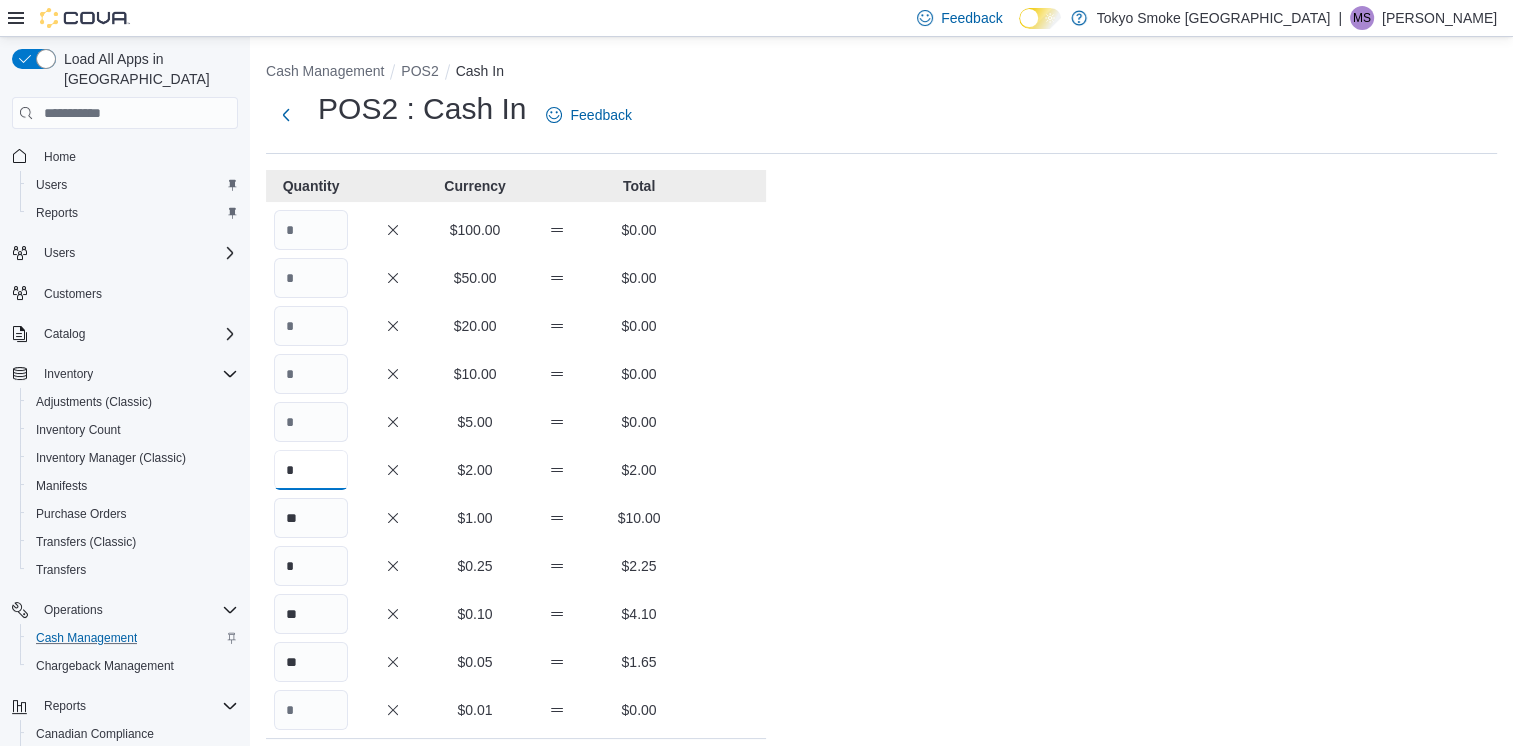 type on "*" 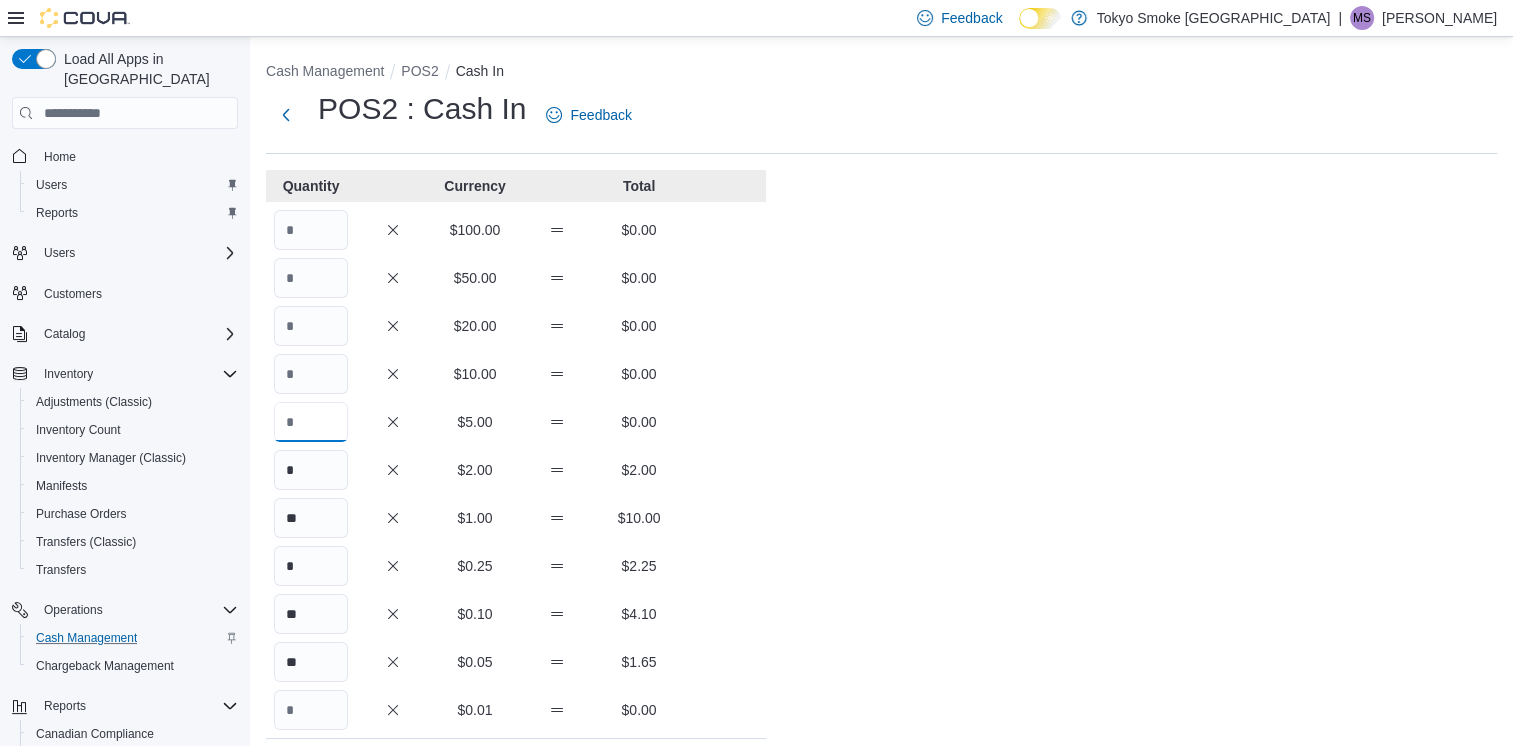 click at bounding box center [311, 422] 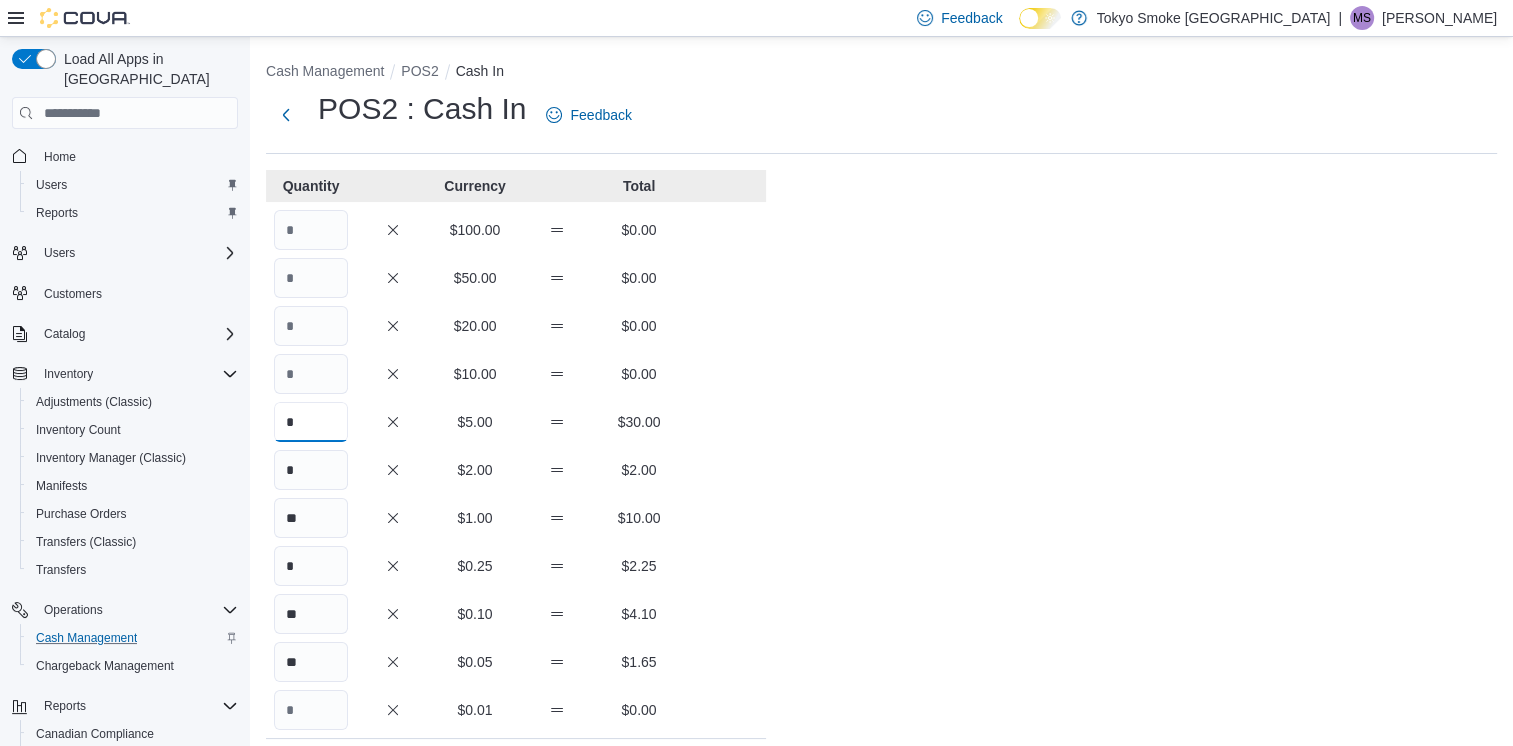 type on "*" 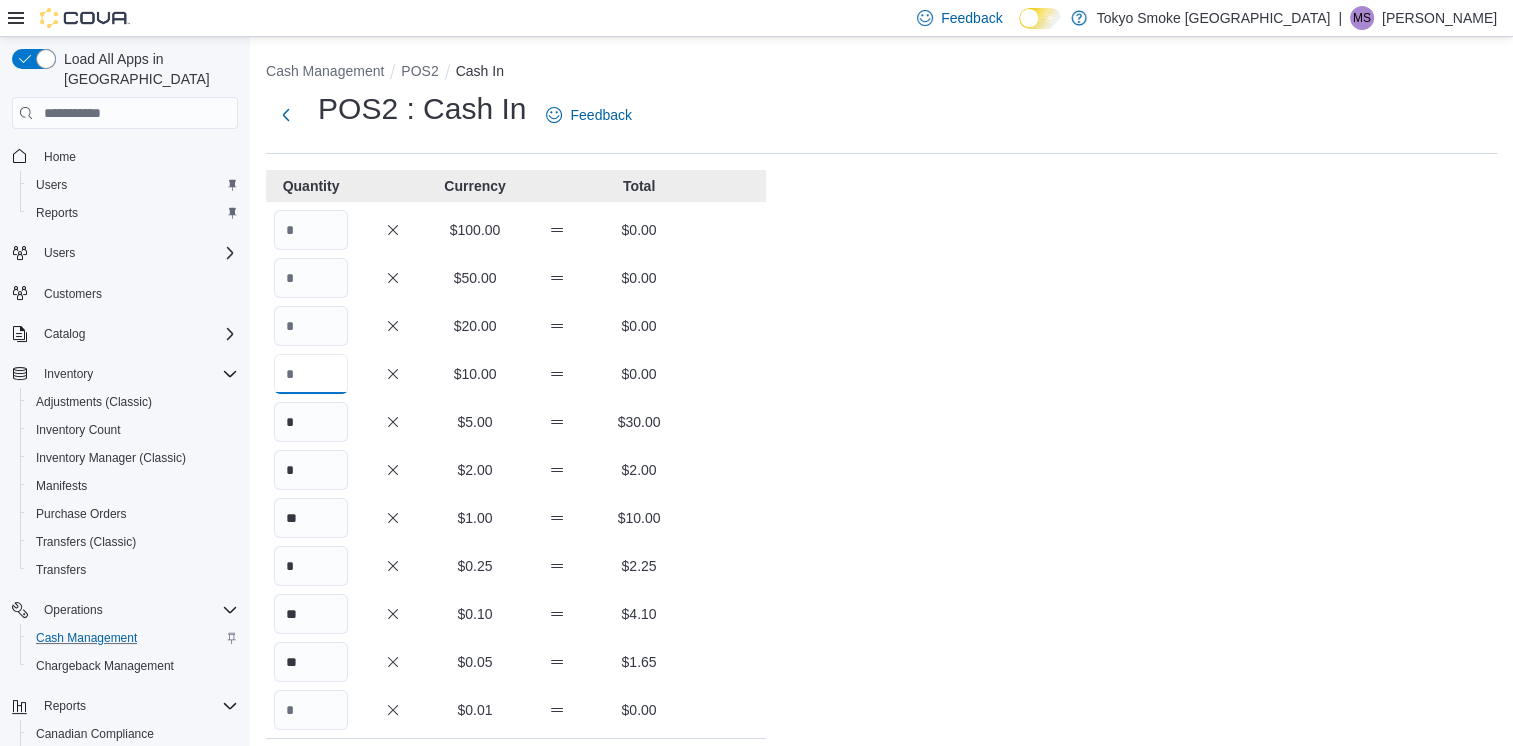 click at bounding box center (311, 374) 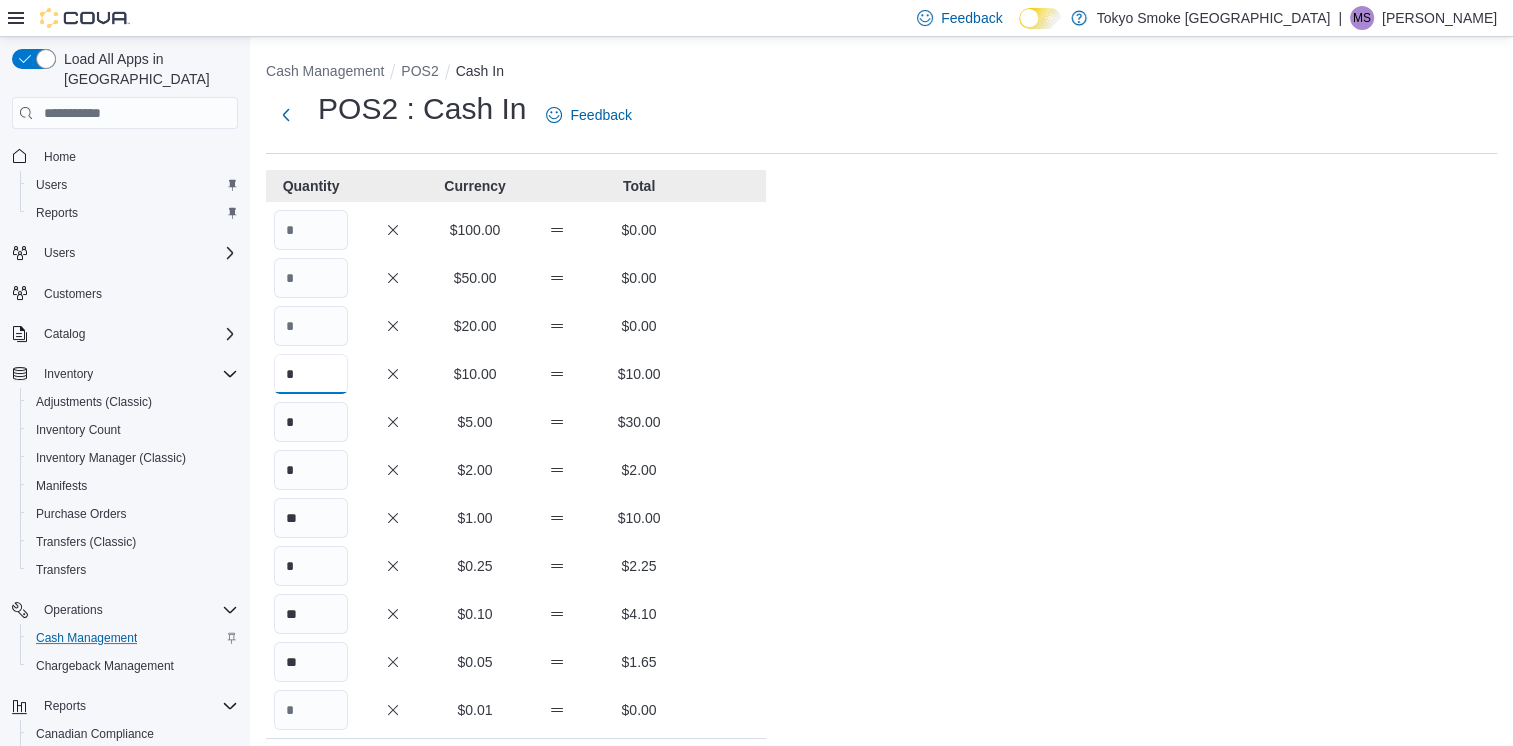 type on "*" 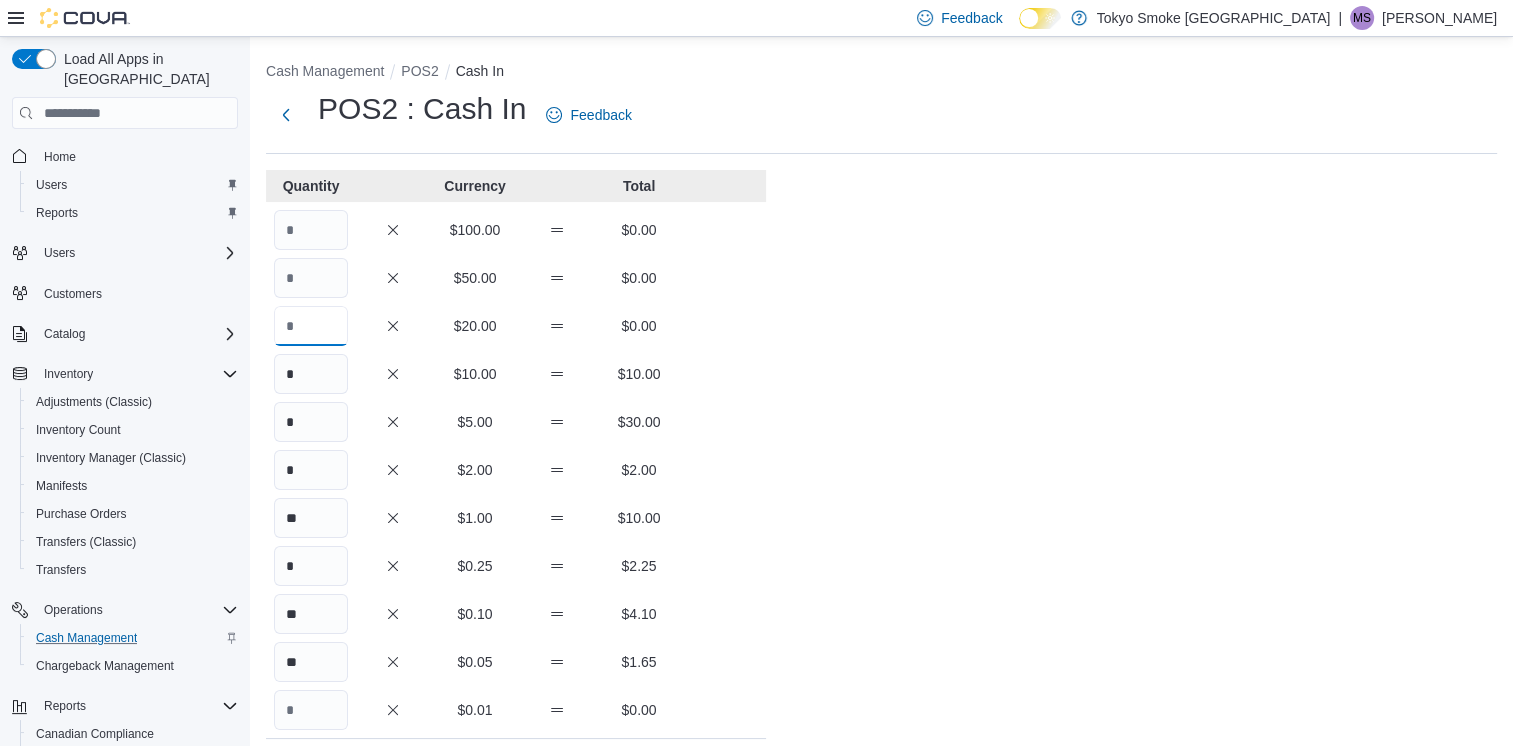 click at bounding box center [311, 326] 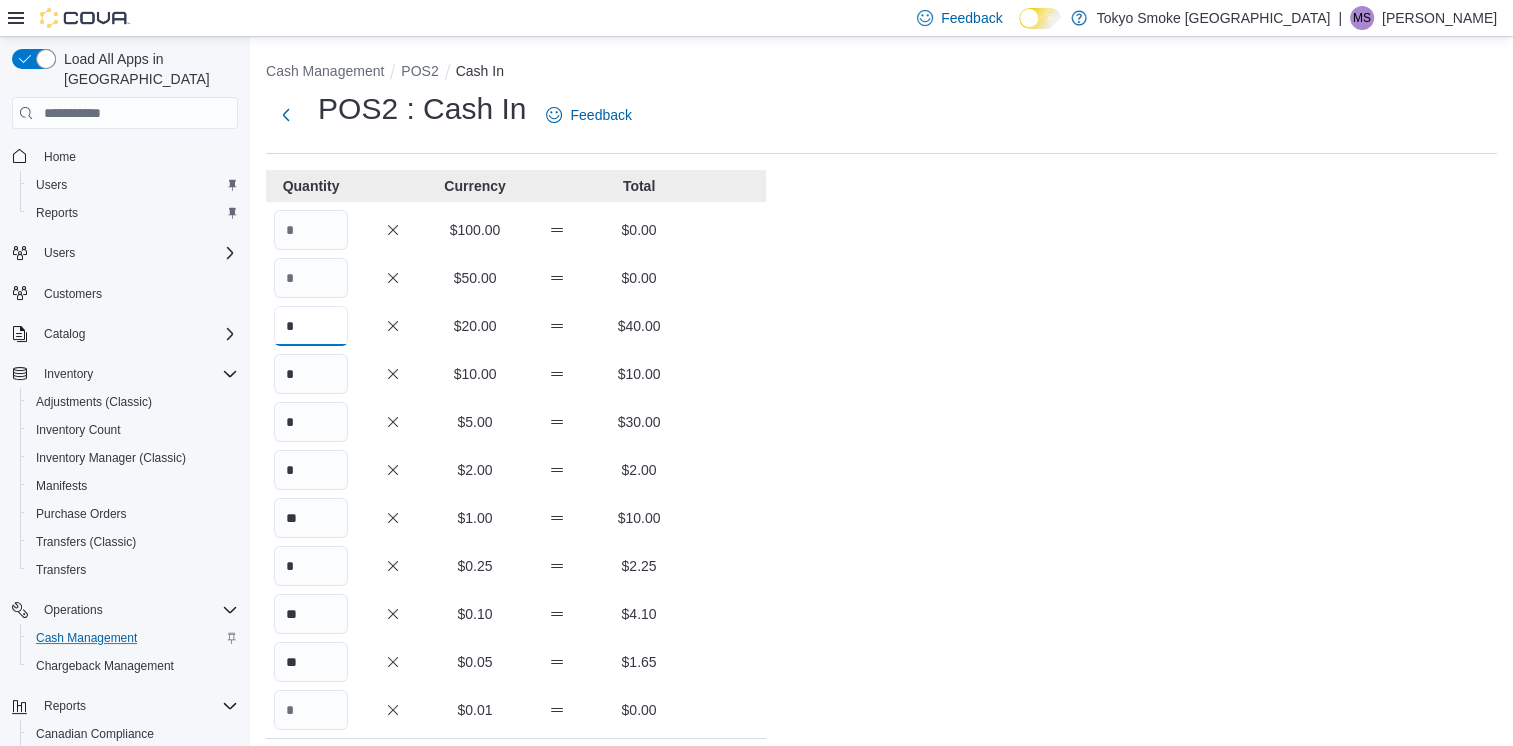 type on "*" 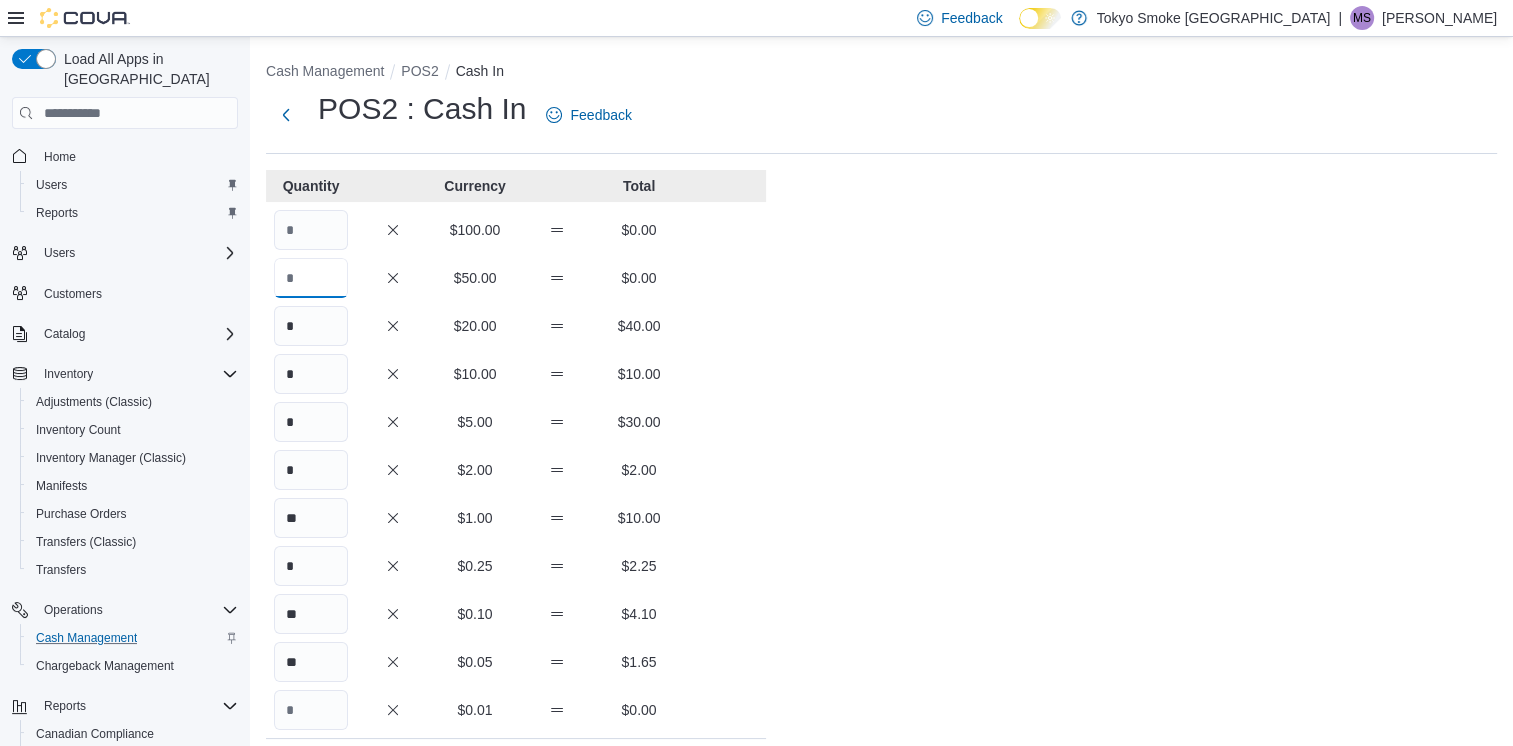 click at bounding box center [311, 278] 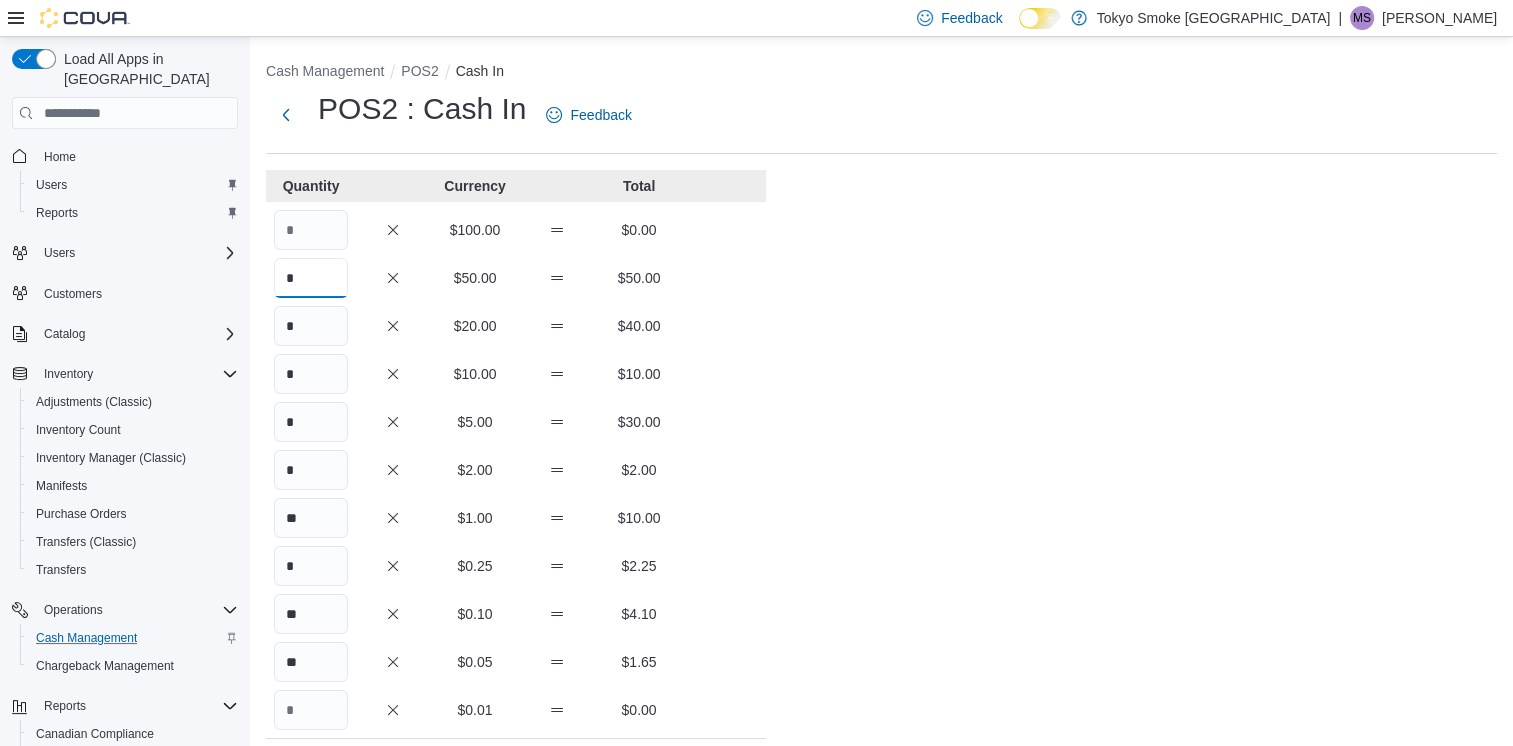 type on "*" 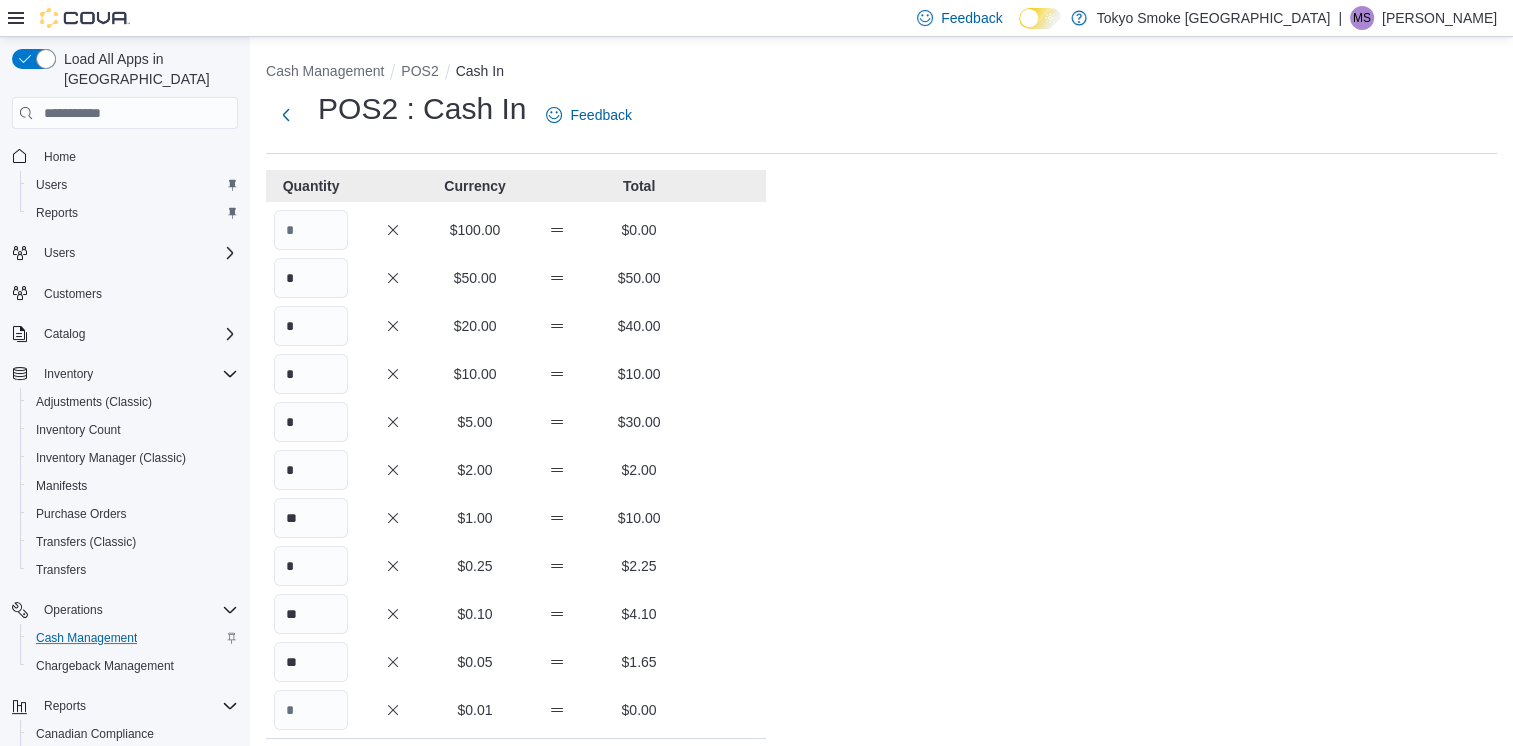 drag, startPoint x: 765, startPoint y: 390, endPoint x: 823, endPoint y: 426, distance: 68.26419 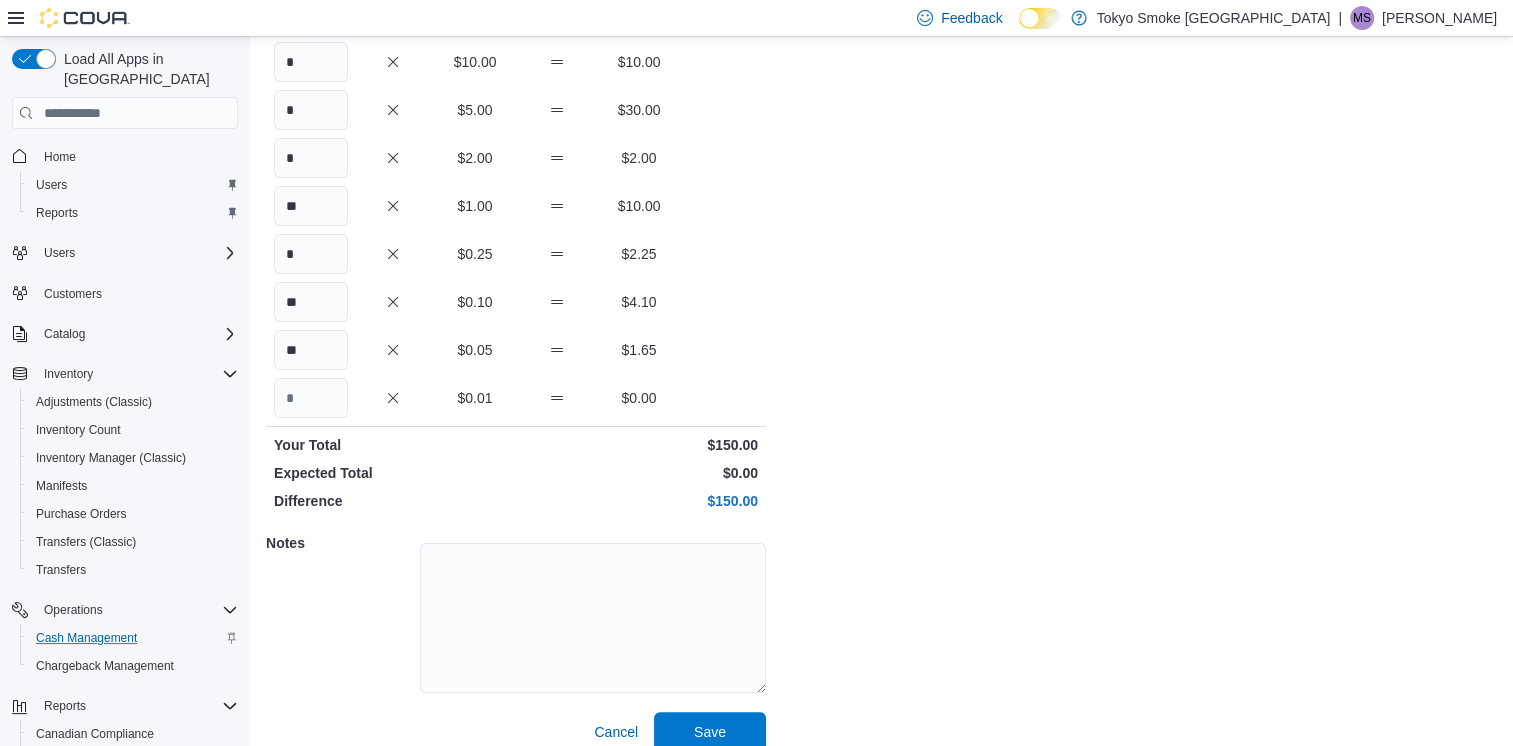 scroll, scrollTop: 334, scrollLeft: 0, axis: vertical 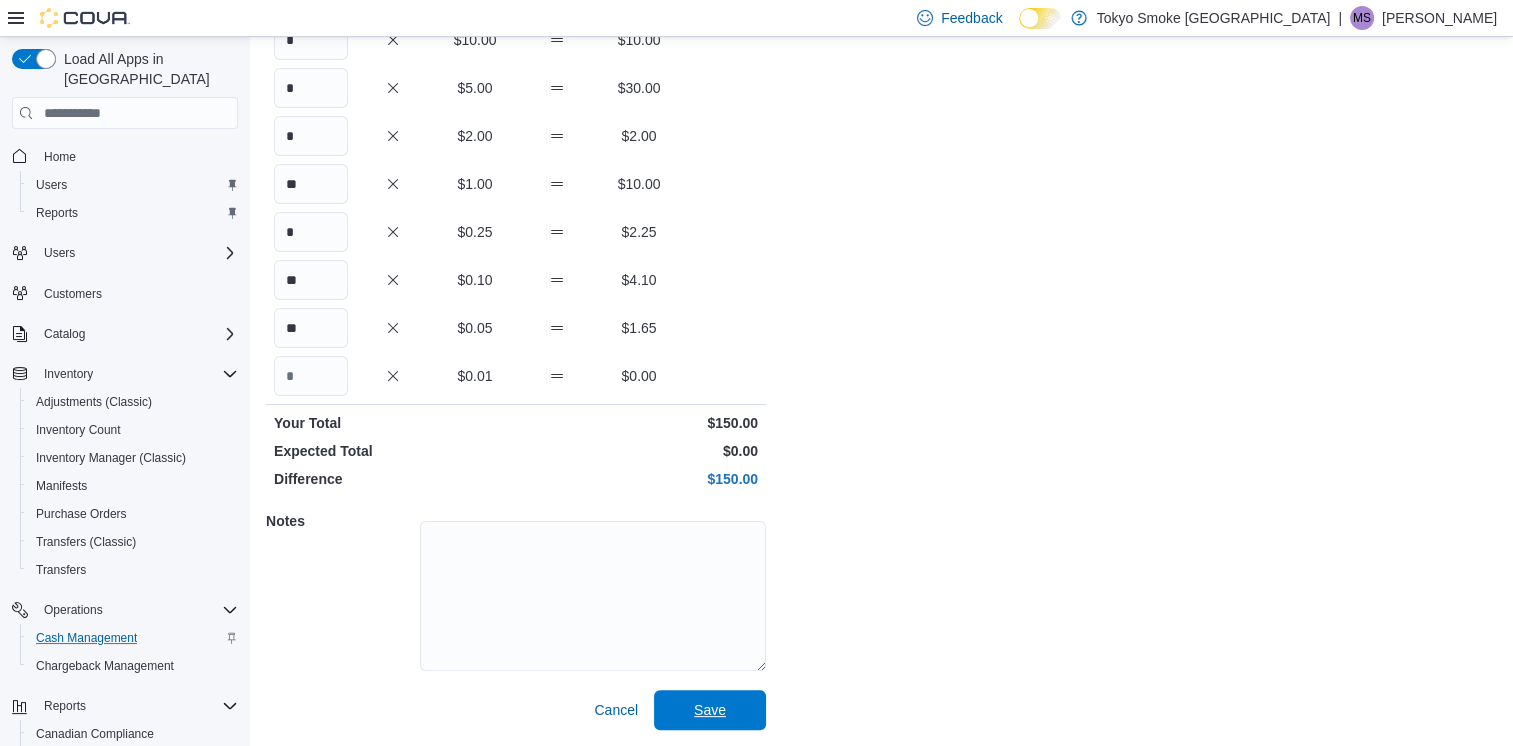 click on "Save" at bounding box center [710, 710] 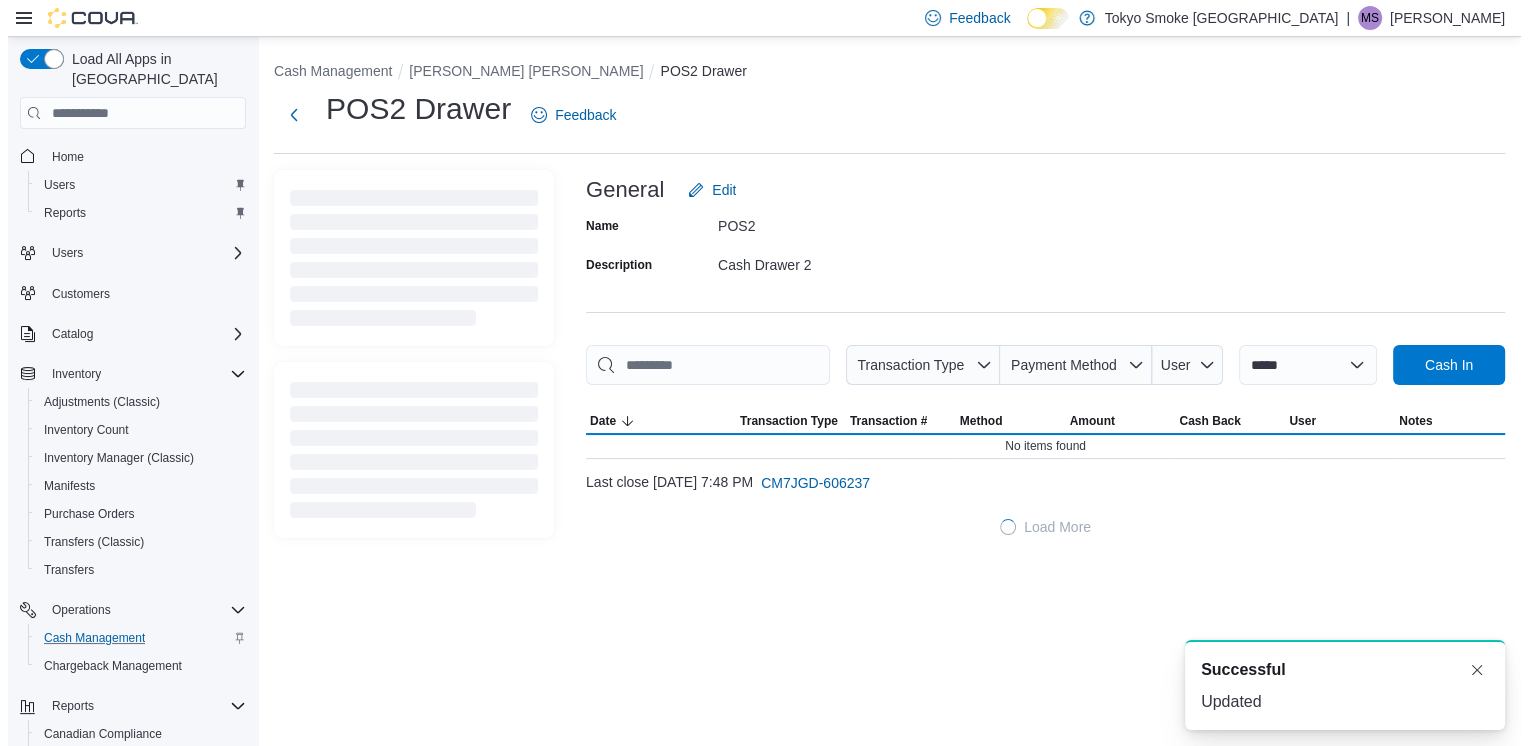 scroll, scrollTop: 0, scrollLeft: 0, axis: both 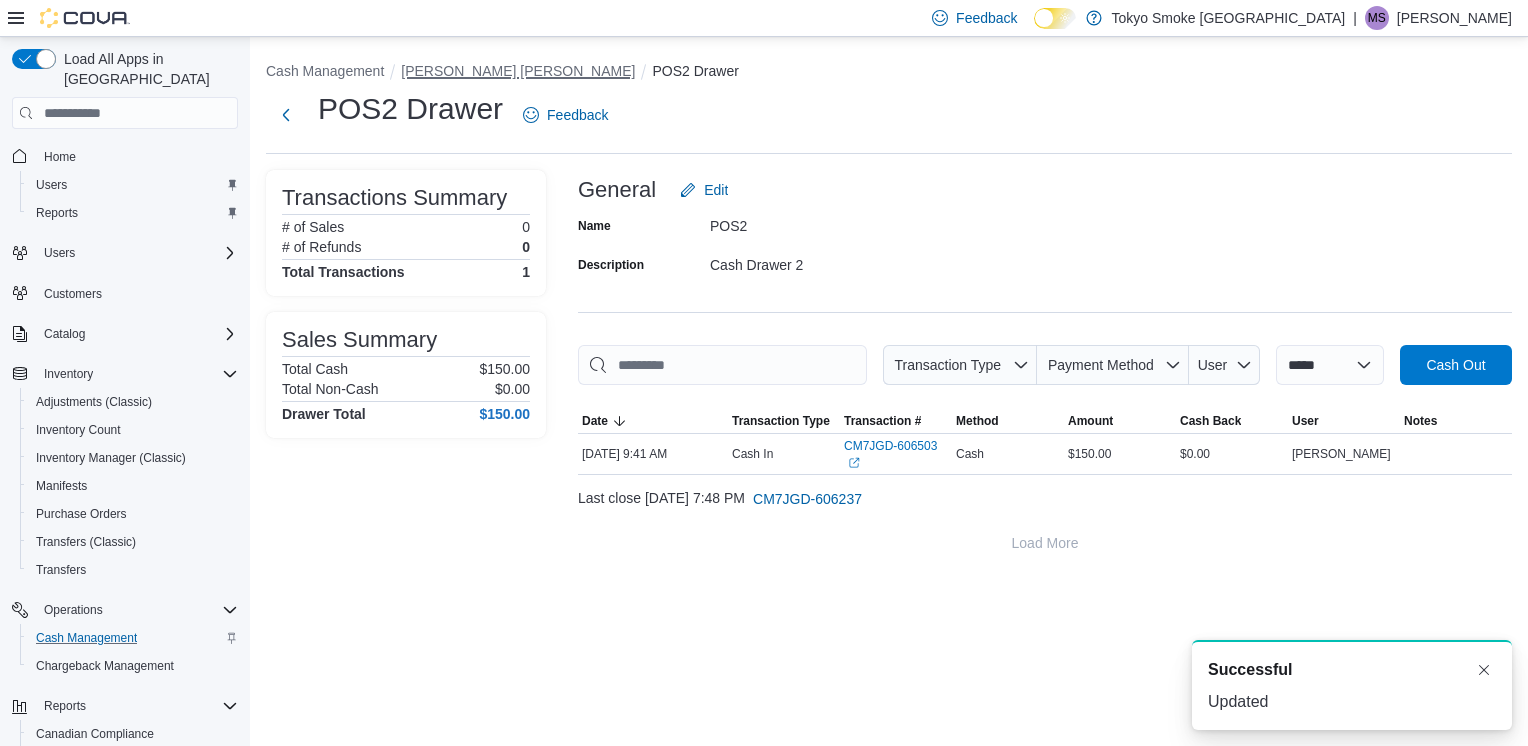 click on "[PERSON_NAME] [PERSON_NAME]" at bounding box center [518, 71] 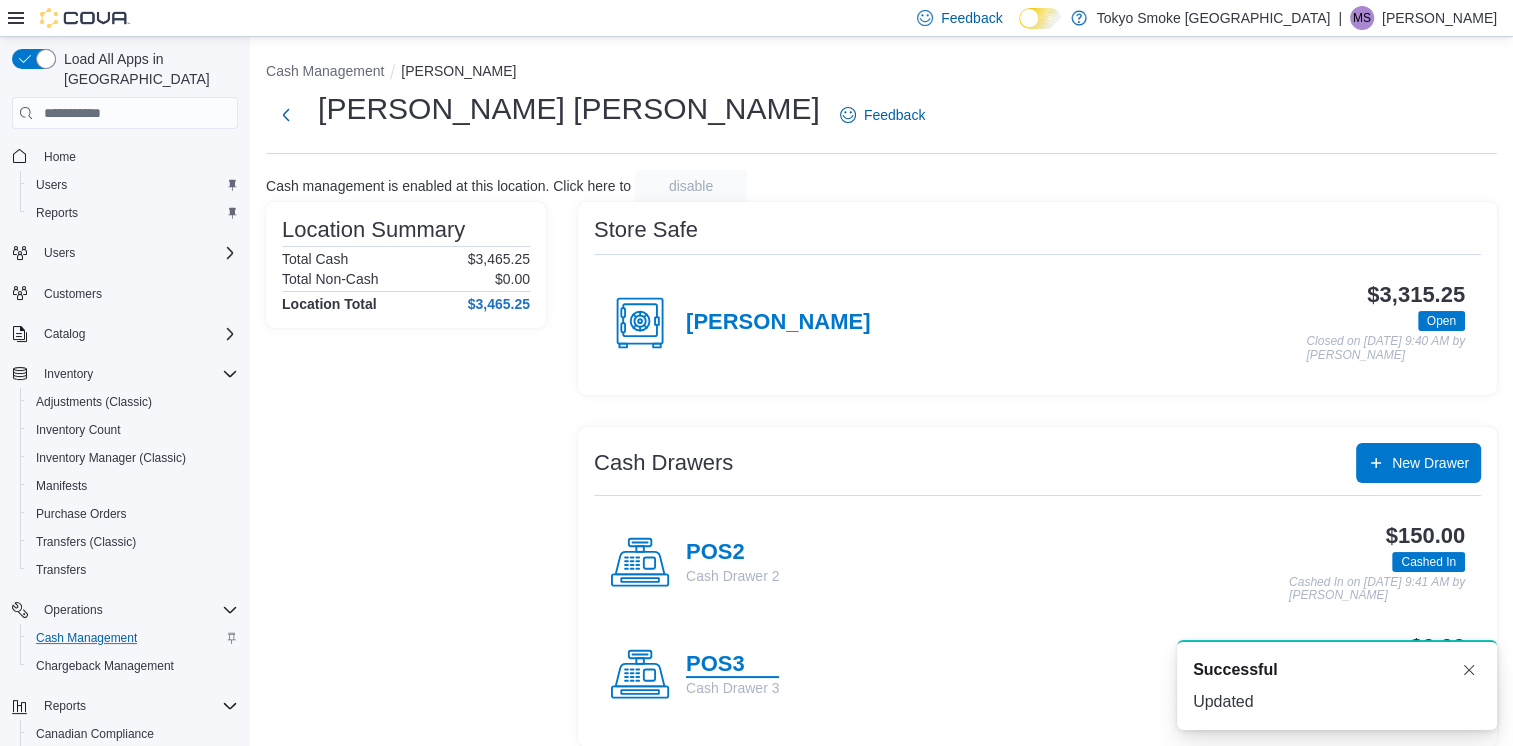 click on "POS3" at bounding box center (732, 665) 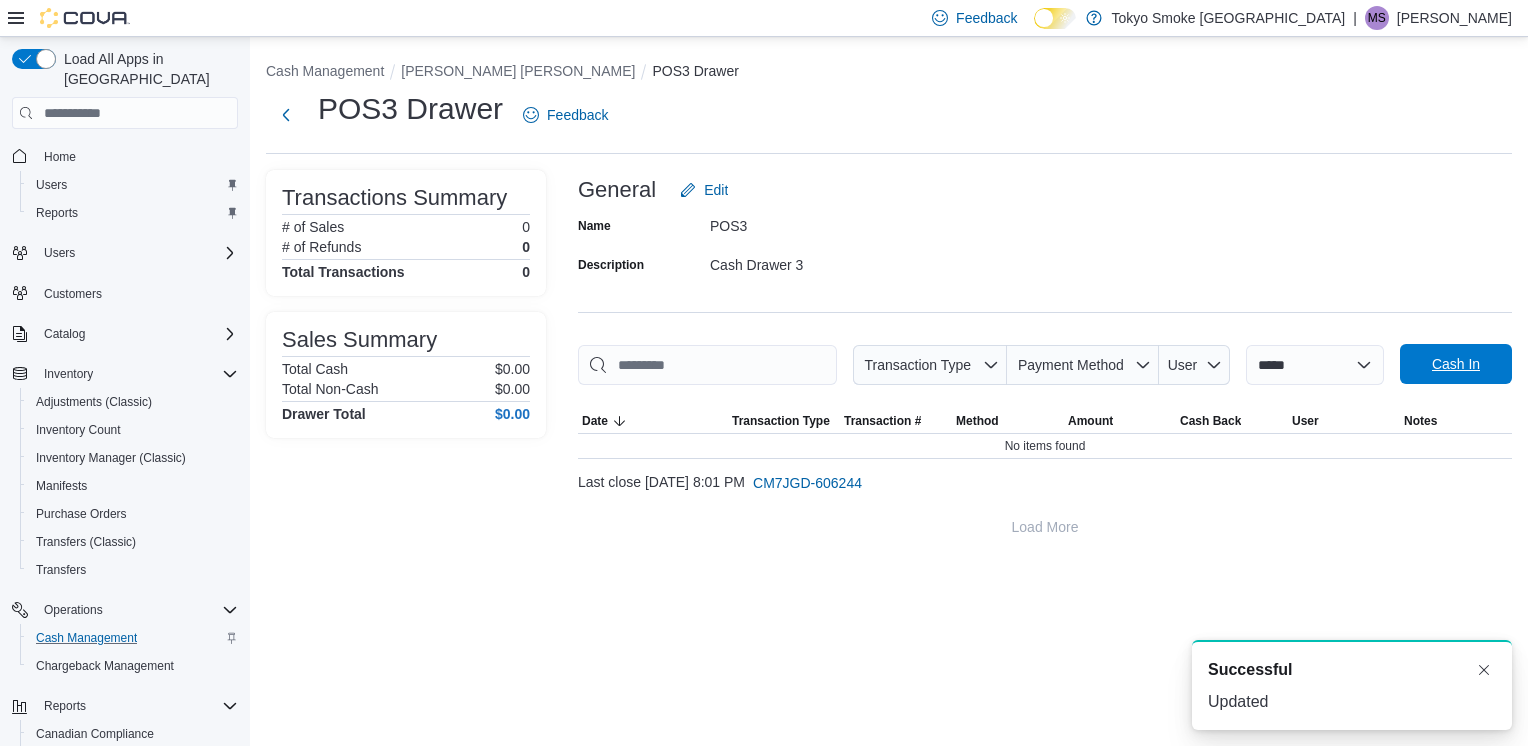 click on "Cash In" at bounding box center (1456, 364) 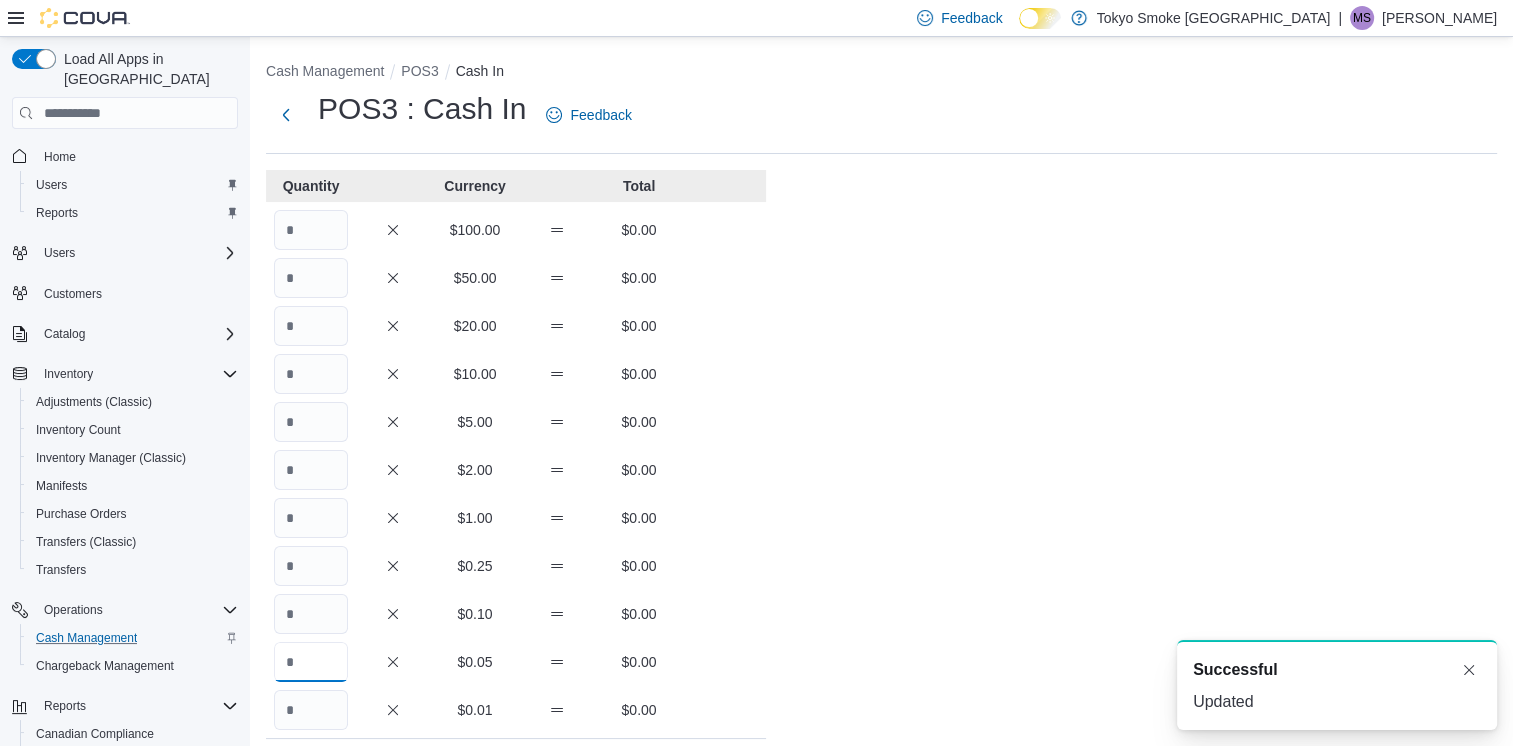 click at bounding box center (311, 662) 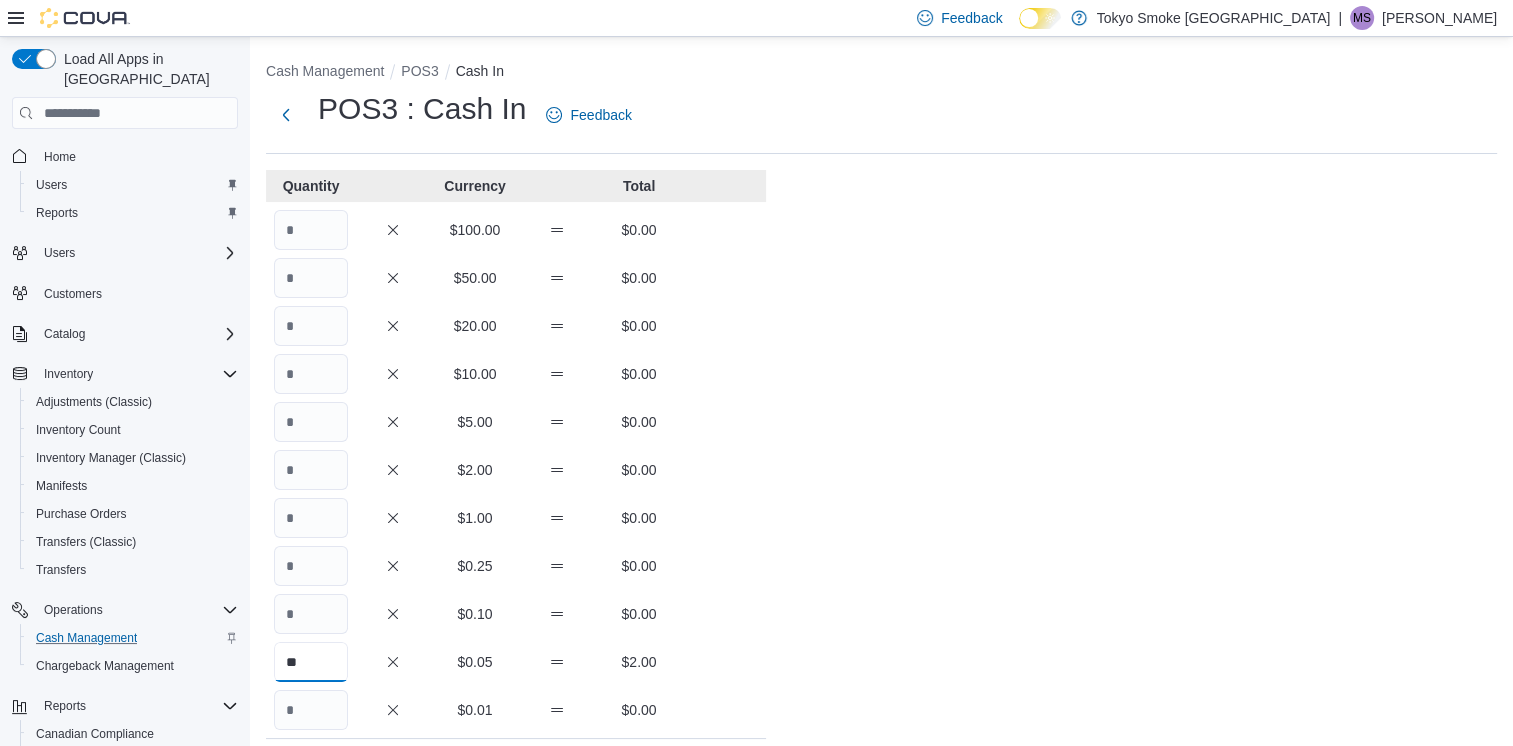 type on "**" 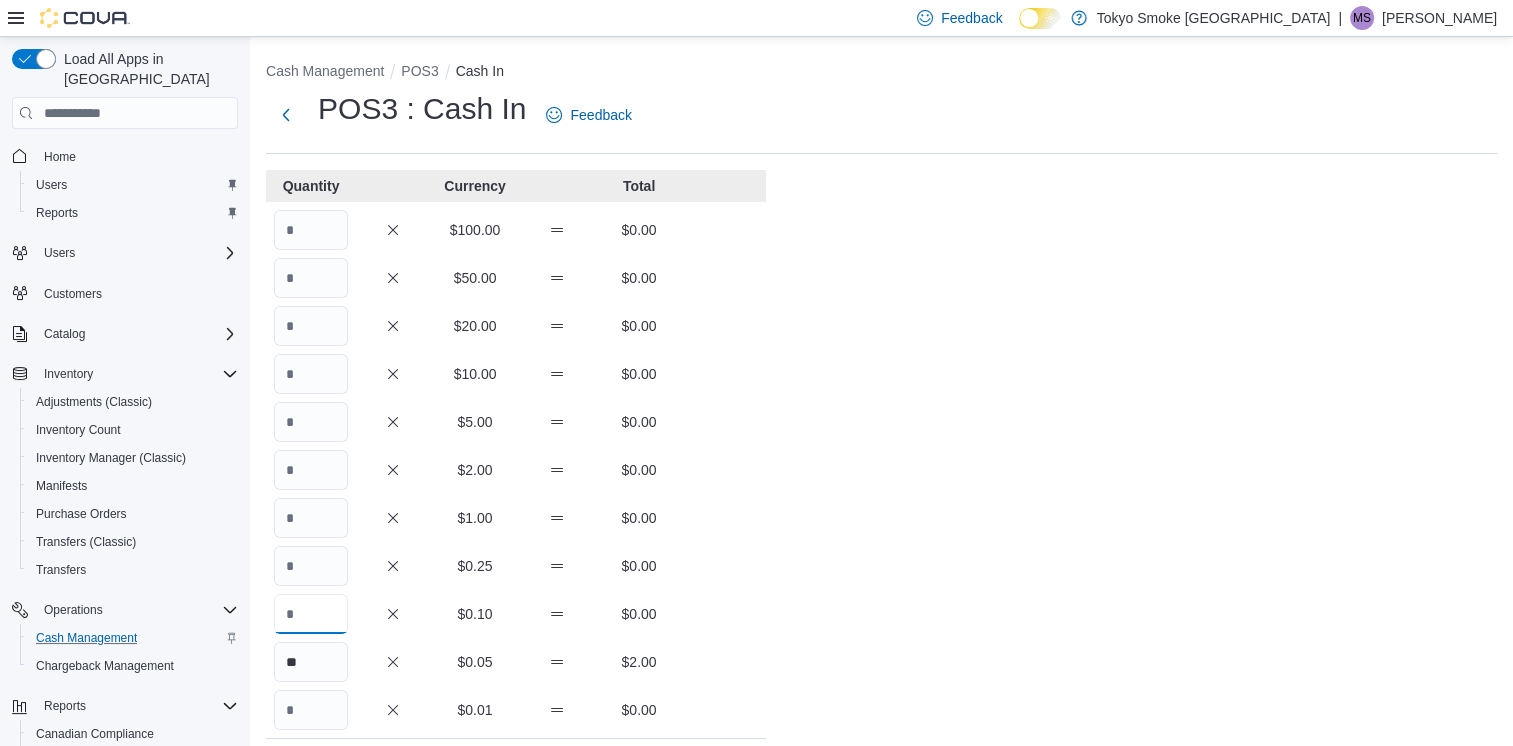 click at bounding box center [311, 614] 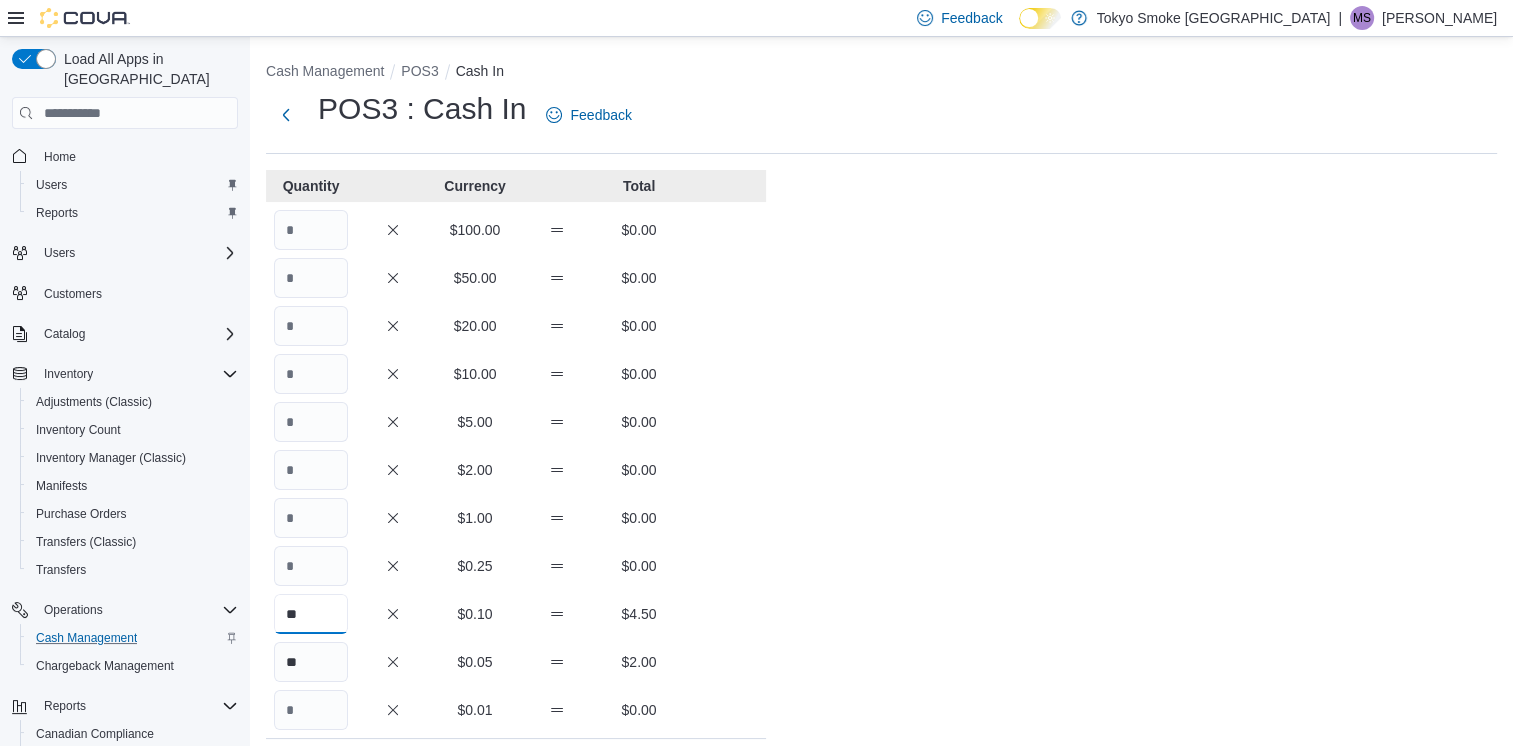type on "**" 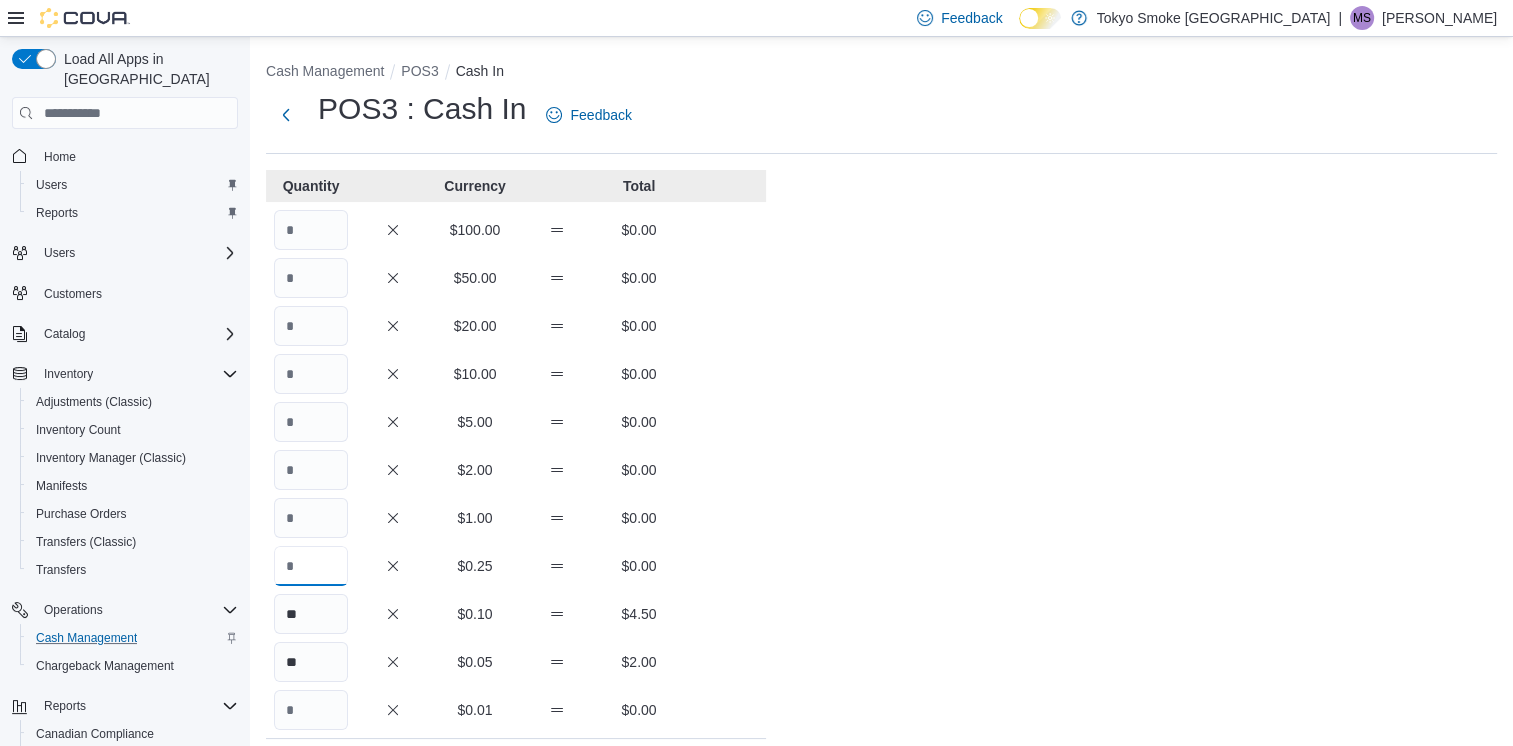 click at bounding box center [311, 566] 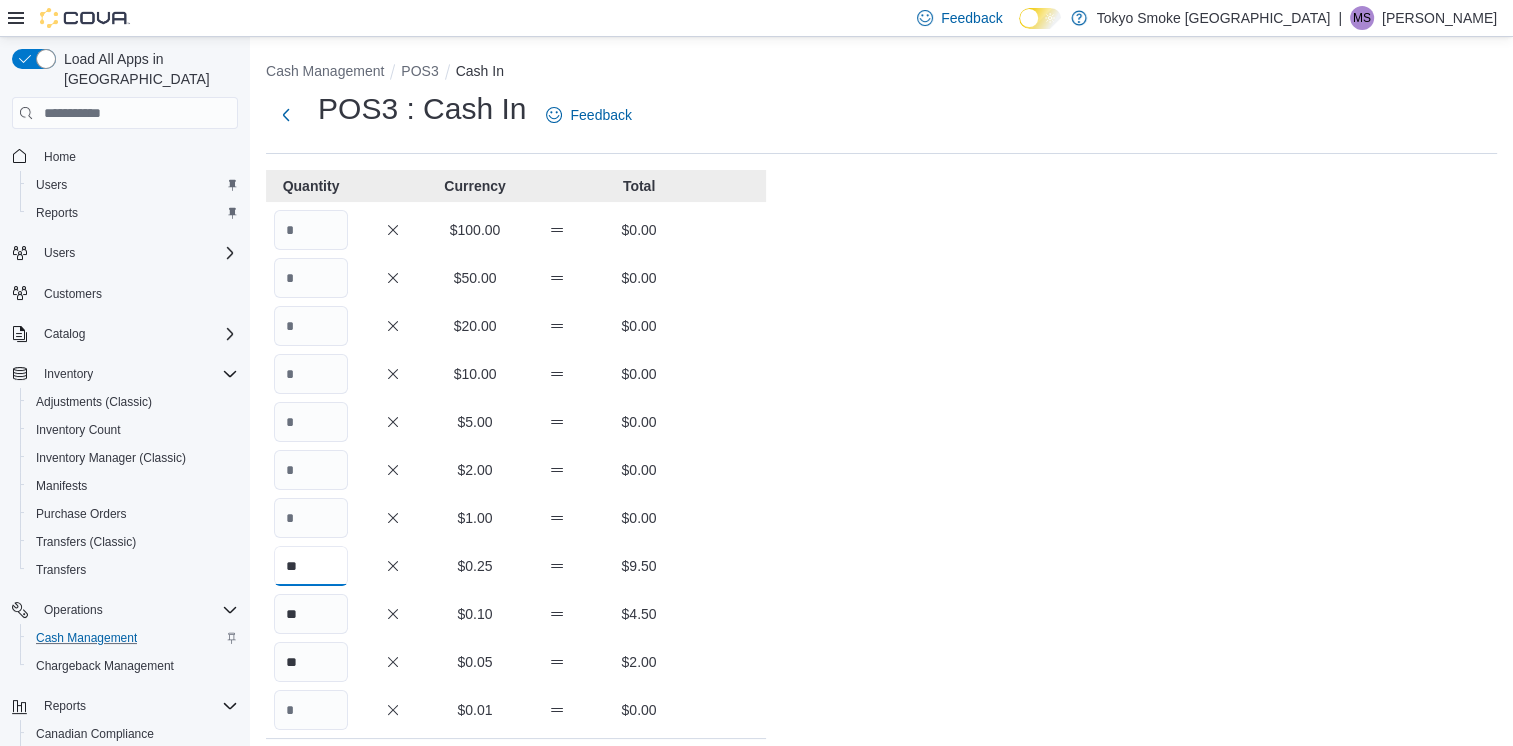 type on "**" 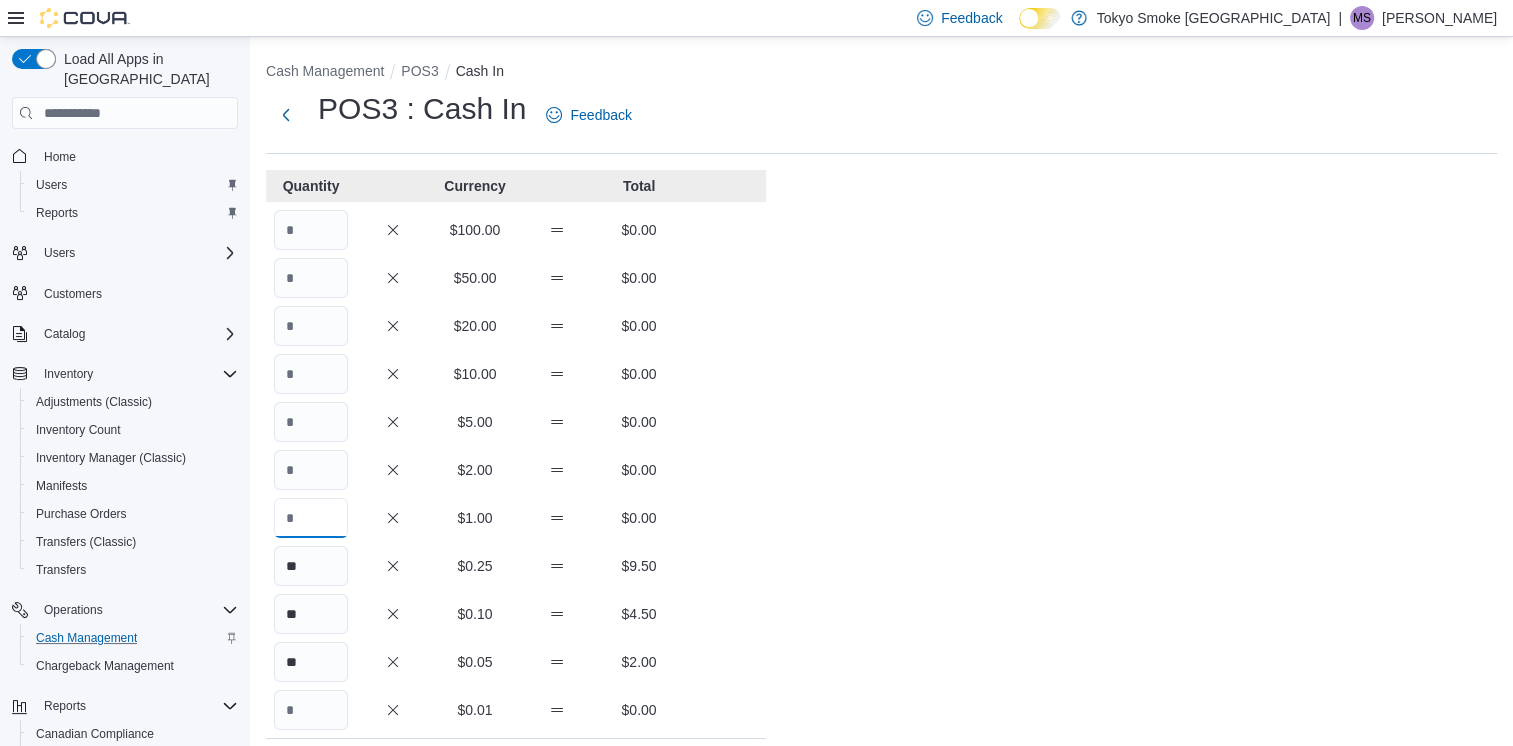 click at bounding box center (311, 518) 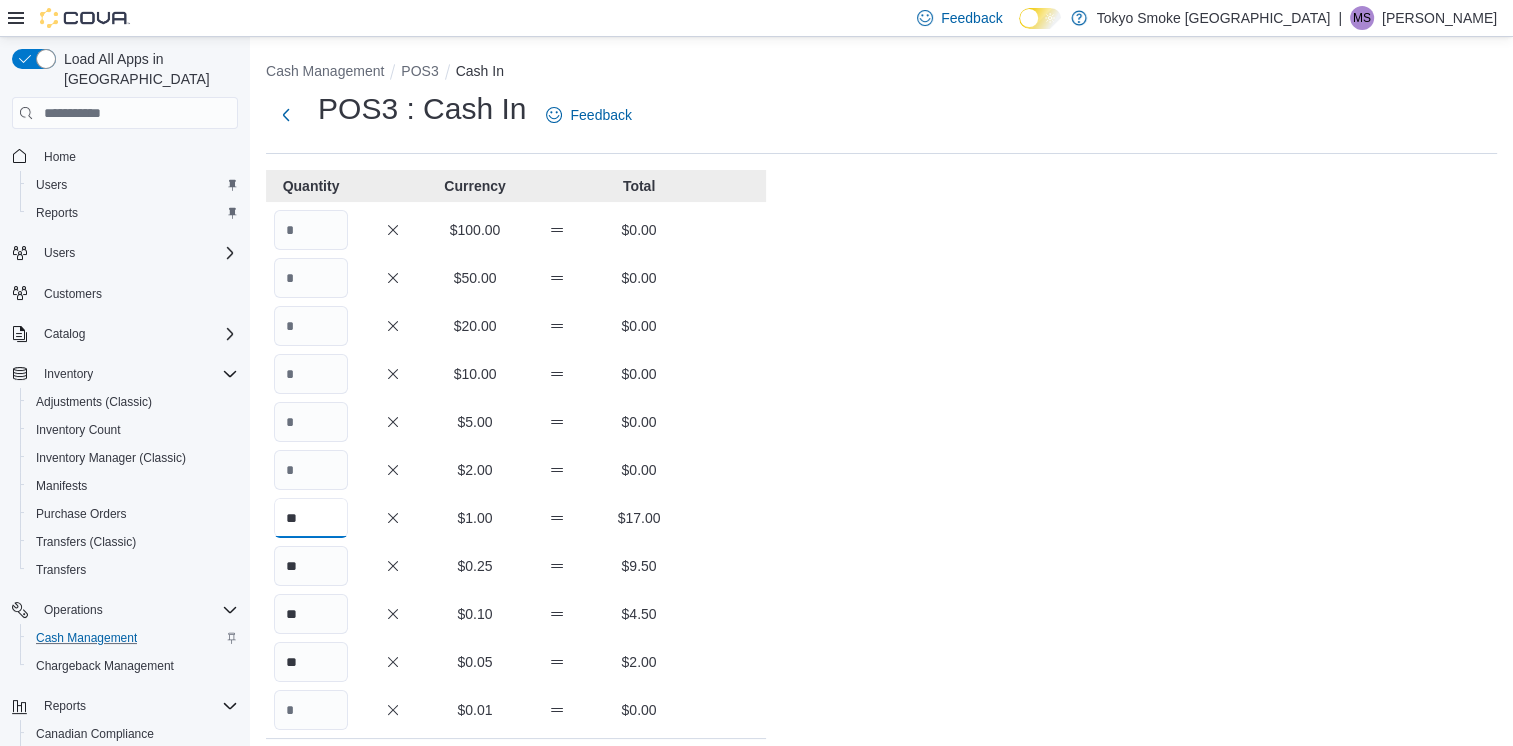 type on "**" 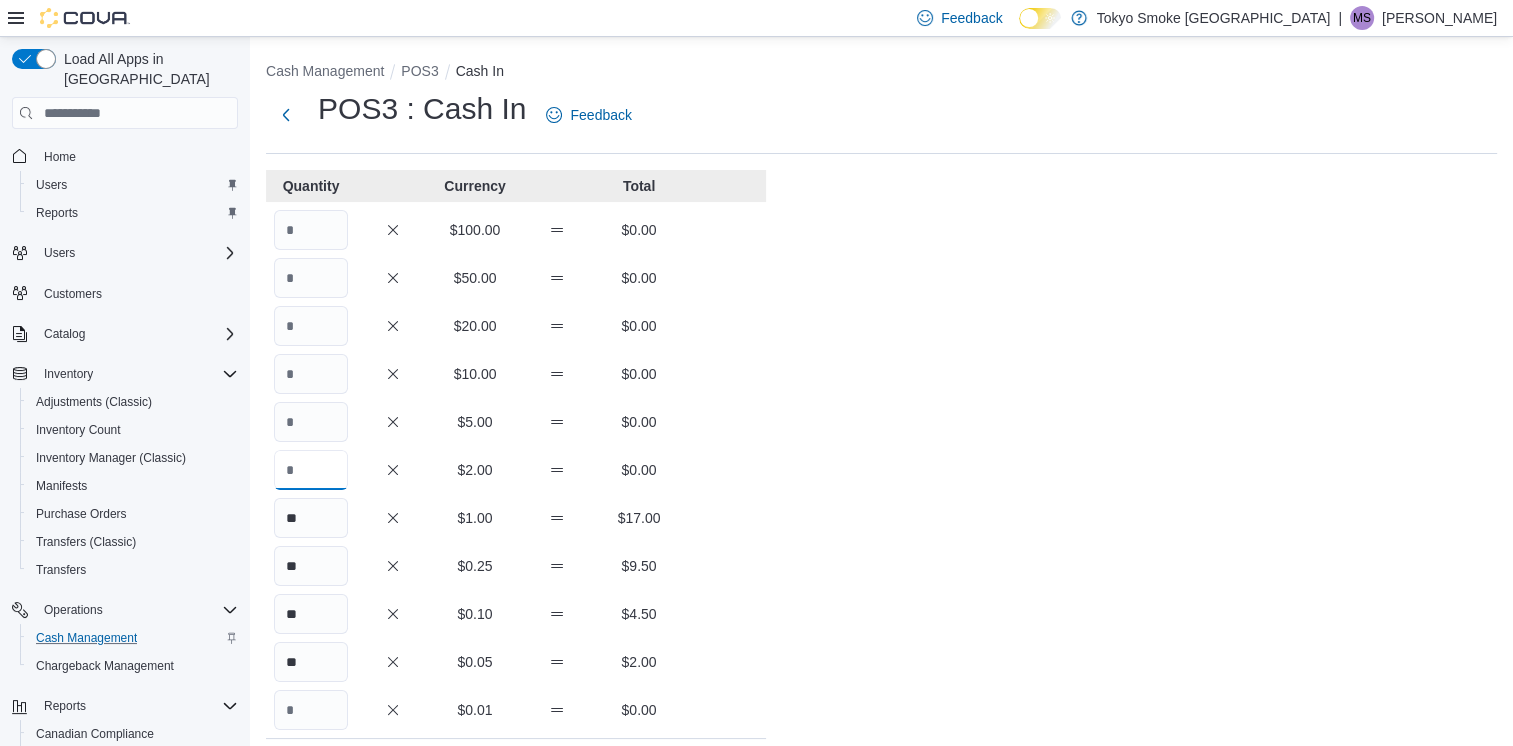click at bounding box center [311, 470] 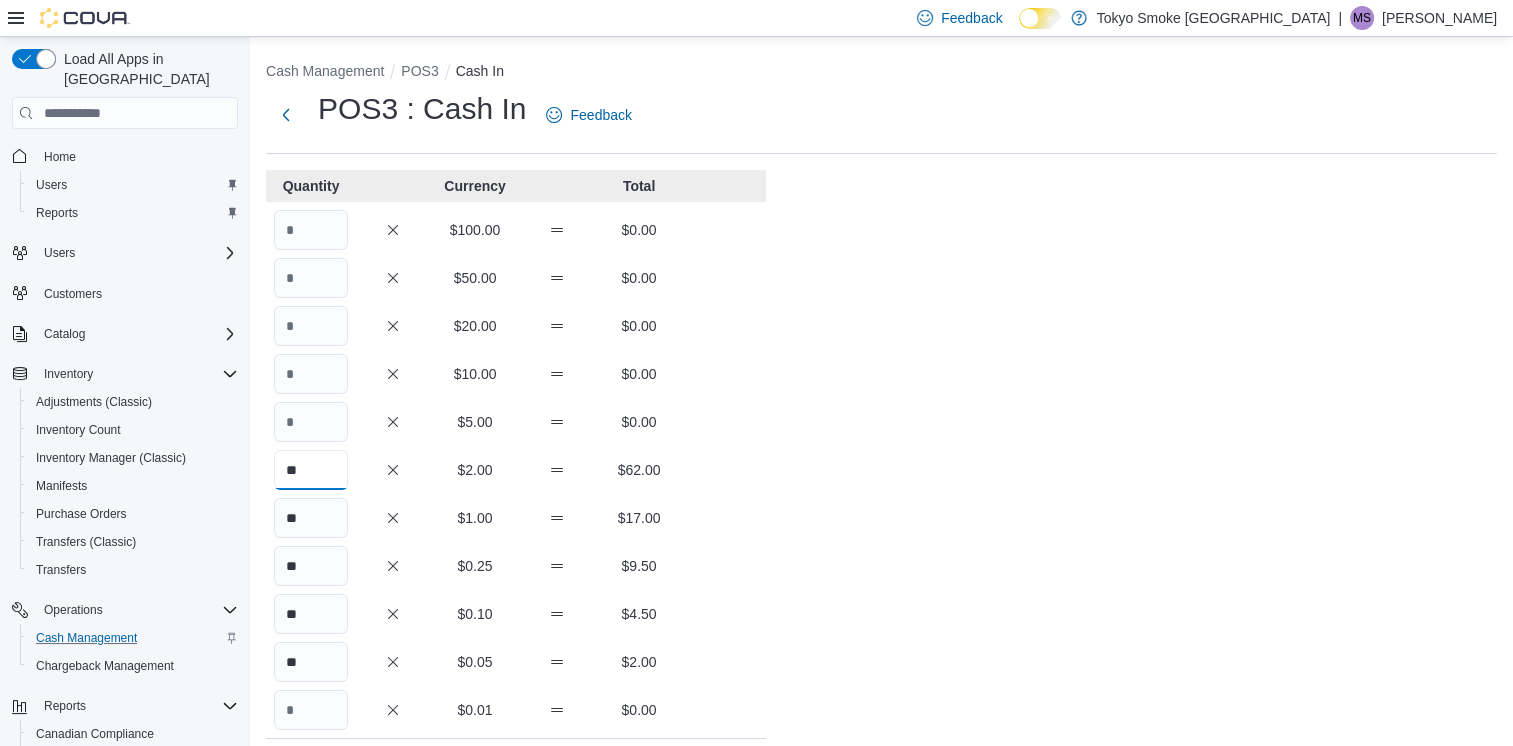 type on "**" 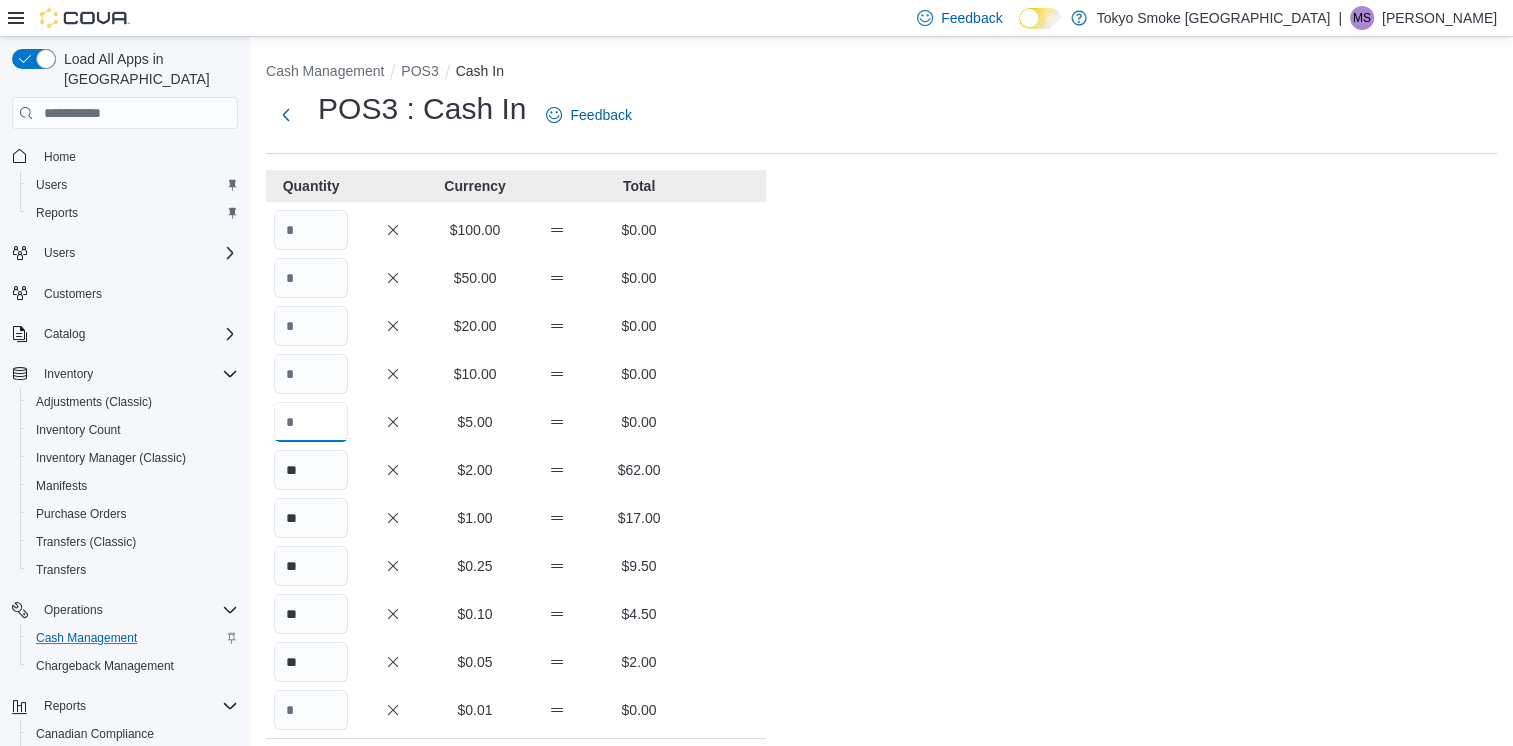 click at bounding box center (311, 422) 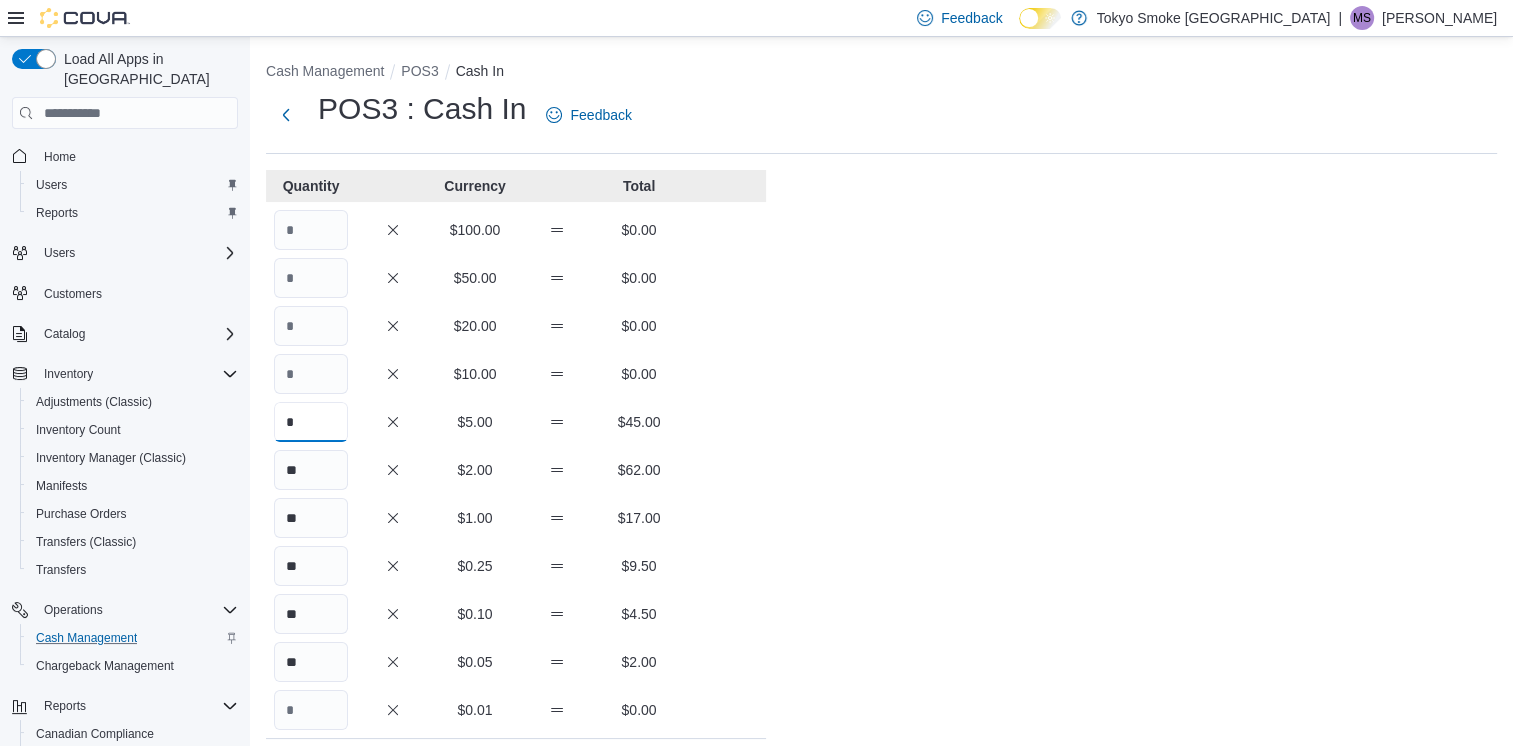 type on "*" 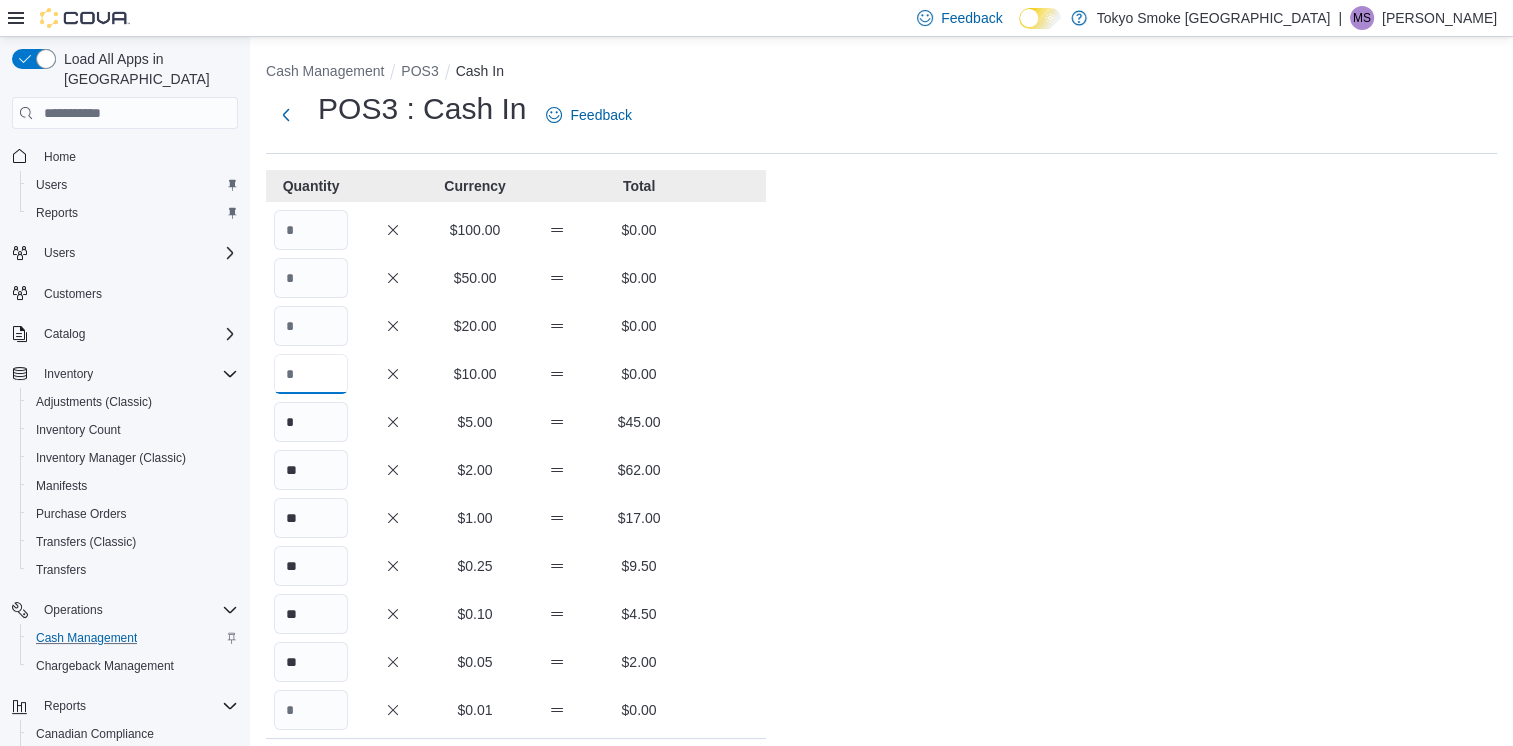 click at bounding box center [311, 374] 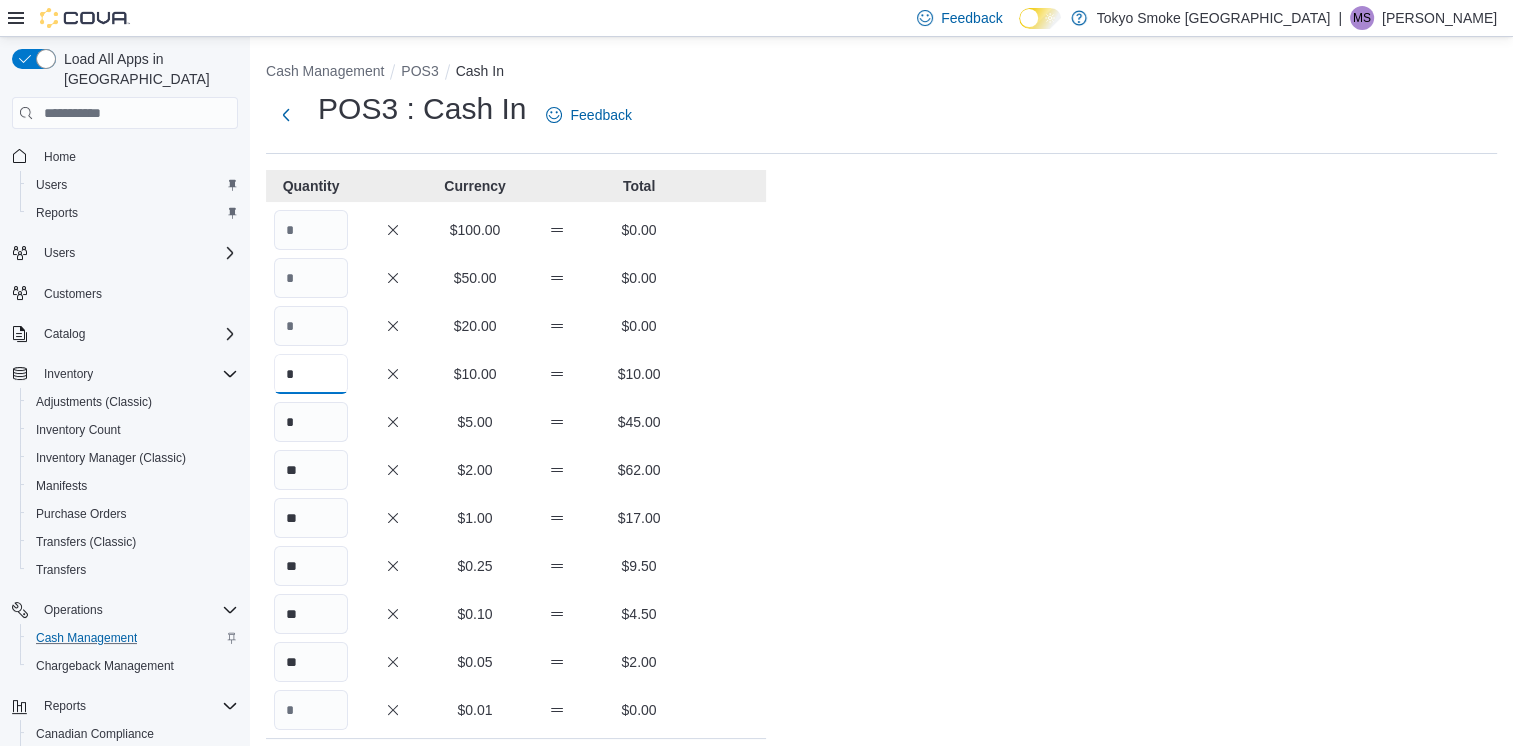 type on "*" 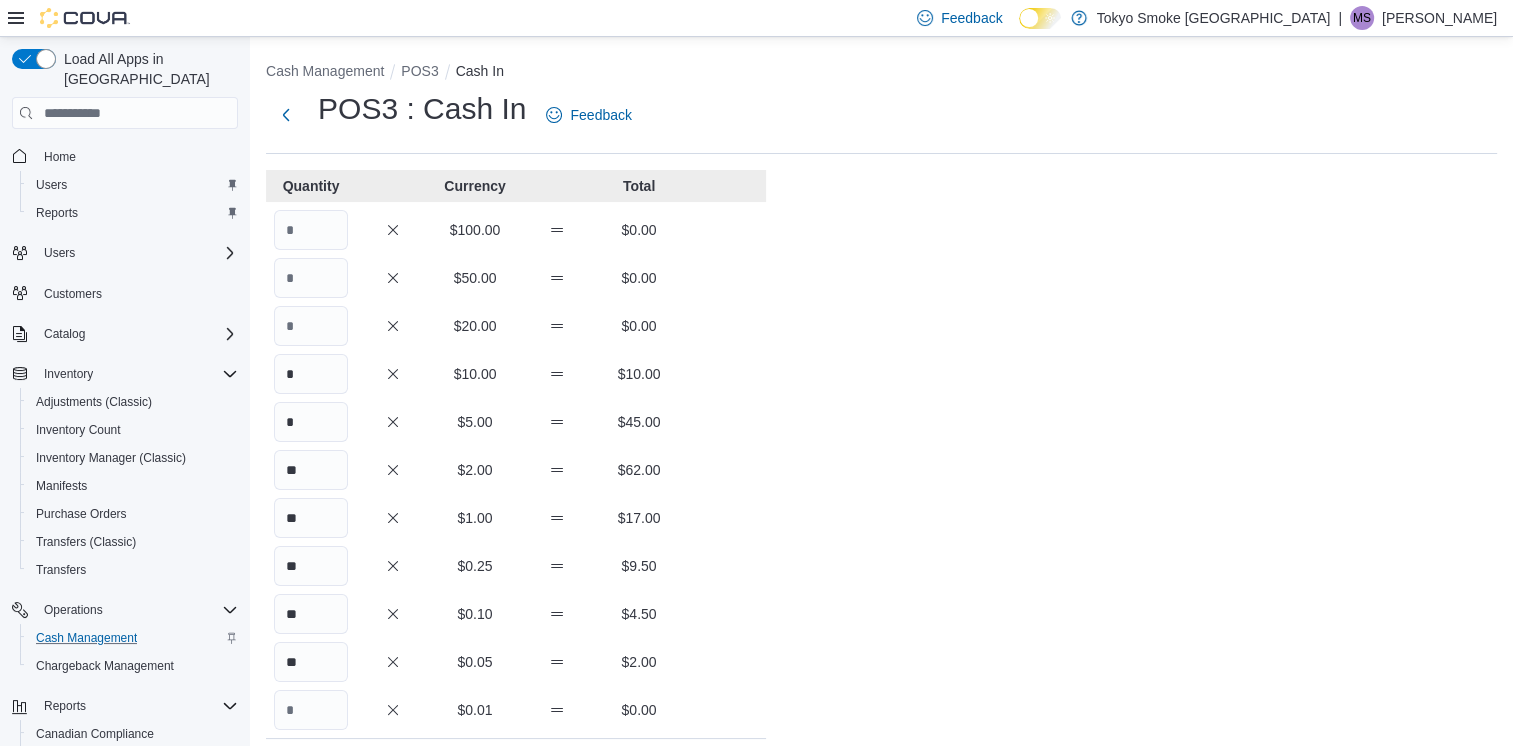 click on "Cash Management POS3 Cash In POS3 : Cash In Feedback   Quantity Currency Total $100.00 $0.00 $50.00 $0.00 $20.00 $0.00 * $10.00 $10.00 * $5.00 $45.00 ** $2.00 $62.00 ** $1.00 $17.00 ** $0.25 $9.50 ** $0.10 $4.50 ** $0.05 $2.00 $0.01 $0.00 Your Total $150.00 Expected Total $0.00 Difference $150.00 Notes Cancel Save" at bounding box center (881, 558) 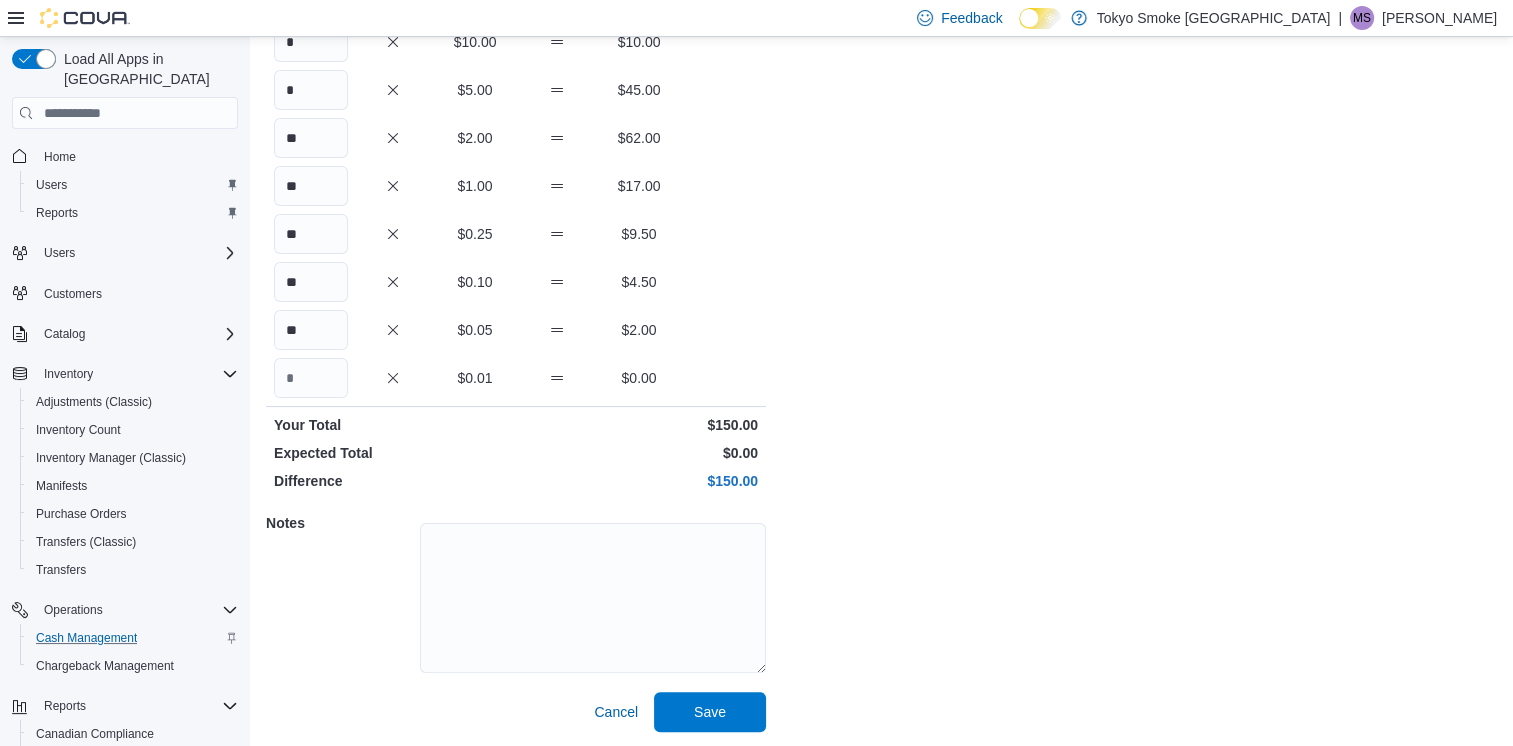 scroll, scrollTop: 334, scrollLeft: 0, axis: vertical 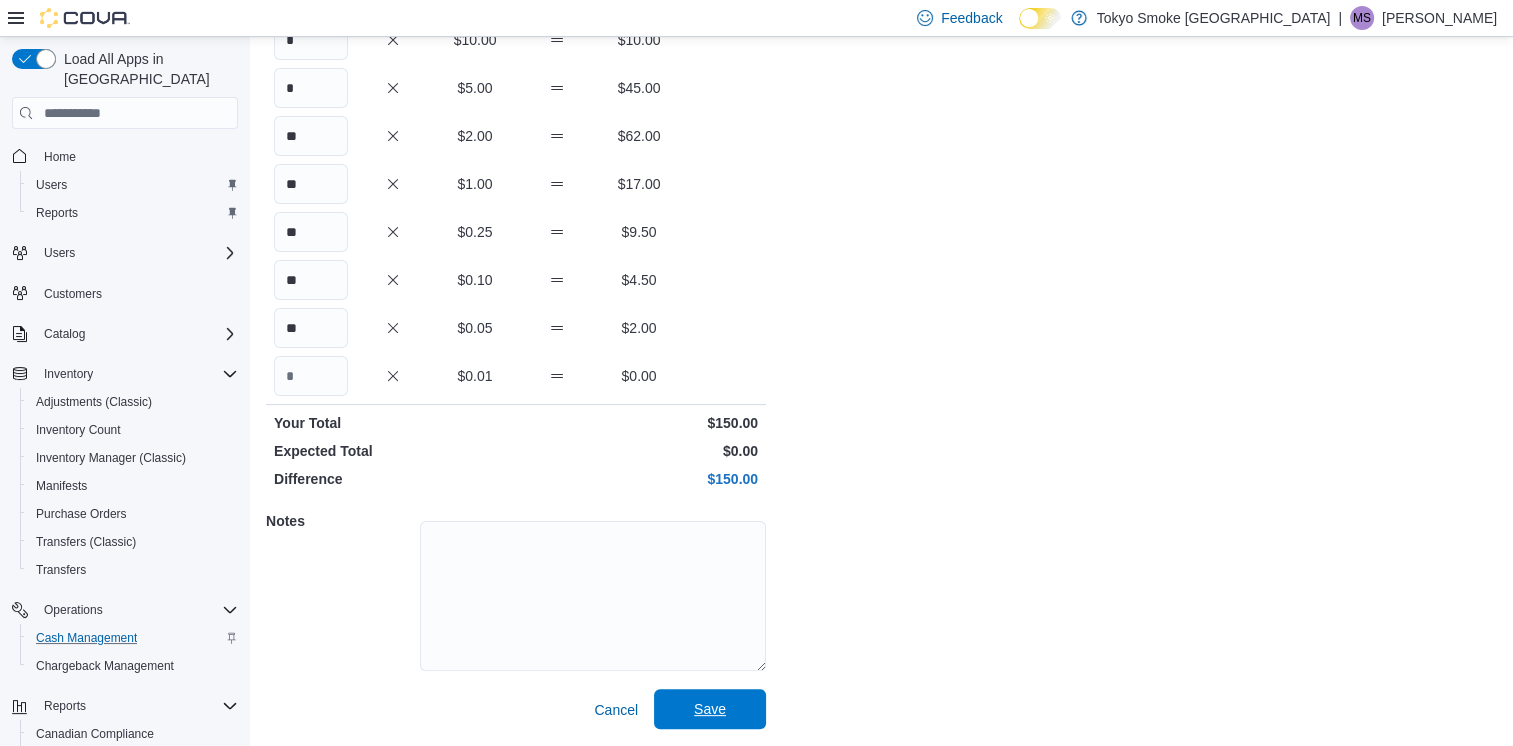 click on "Save" at bounding box center [710, 709] 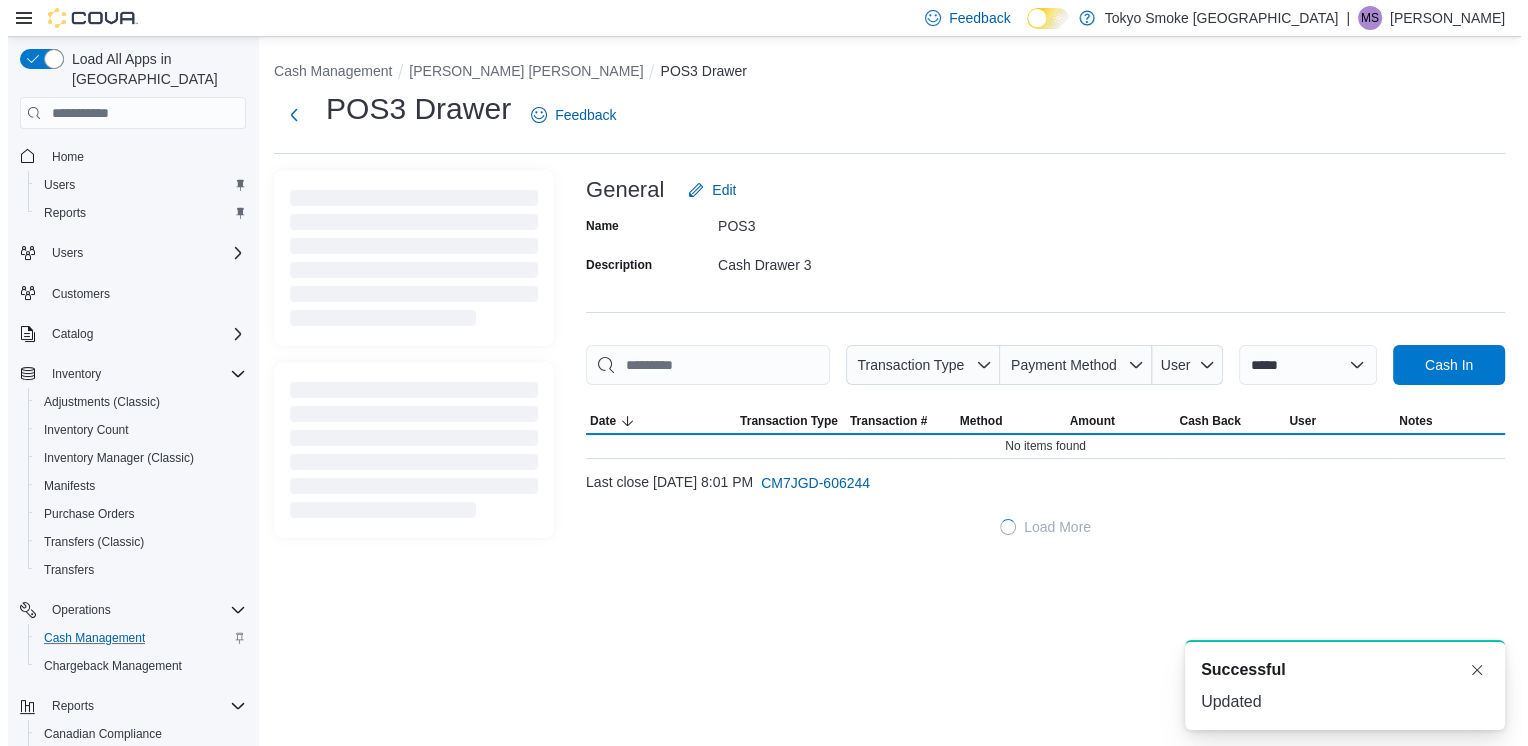 scroll, scrollTop: 0, scrollLeft: 0, axis: both 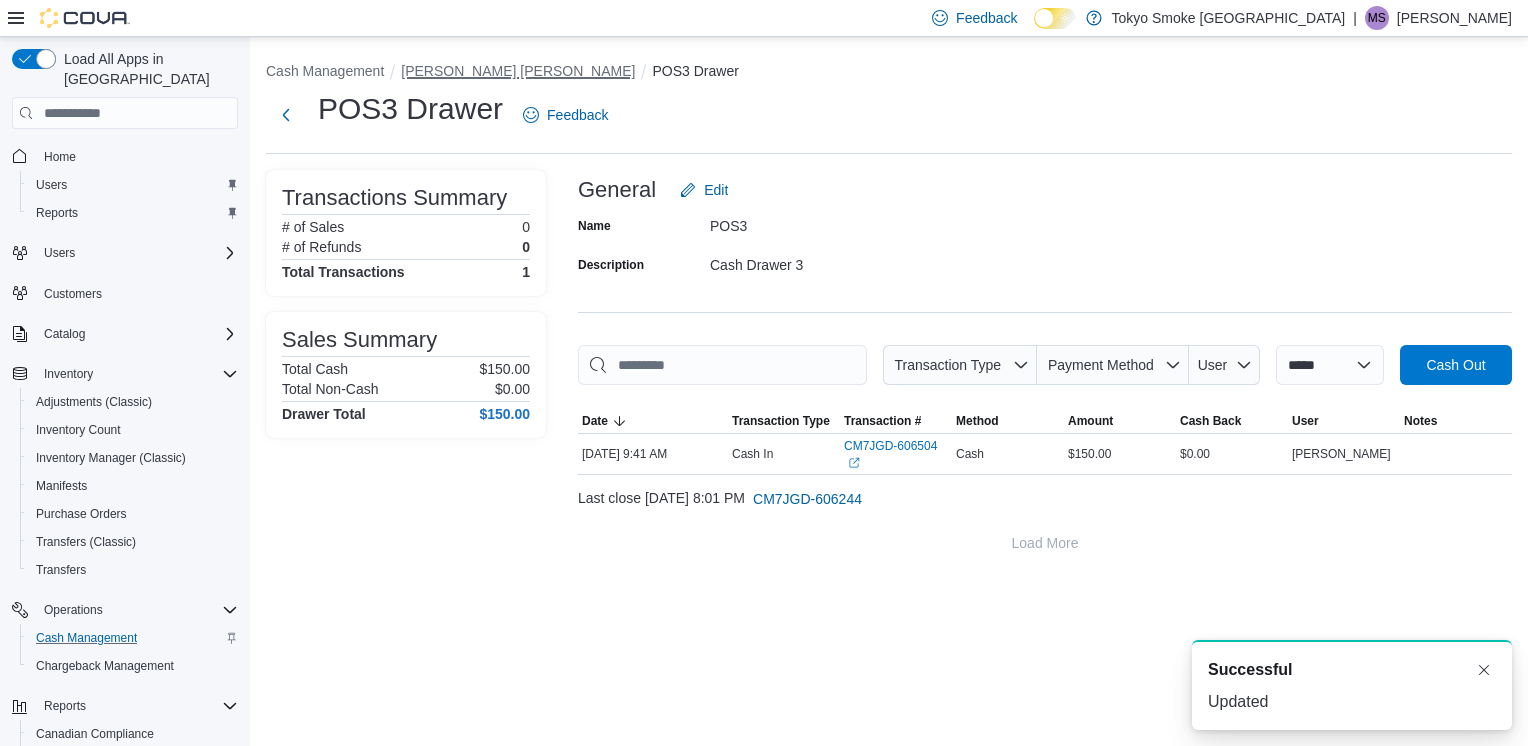 click on "[PERSON_NAME] [PERSON_NAME]" at bounding box center (518, 71) 